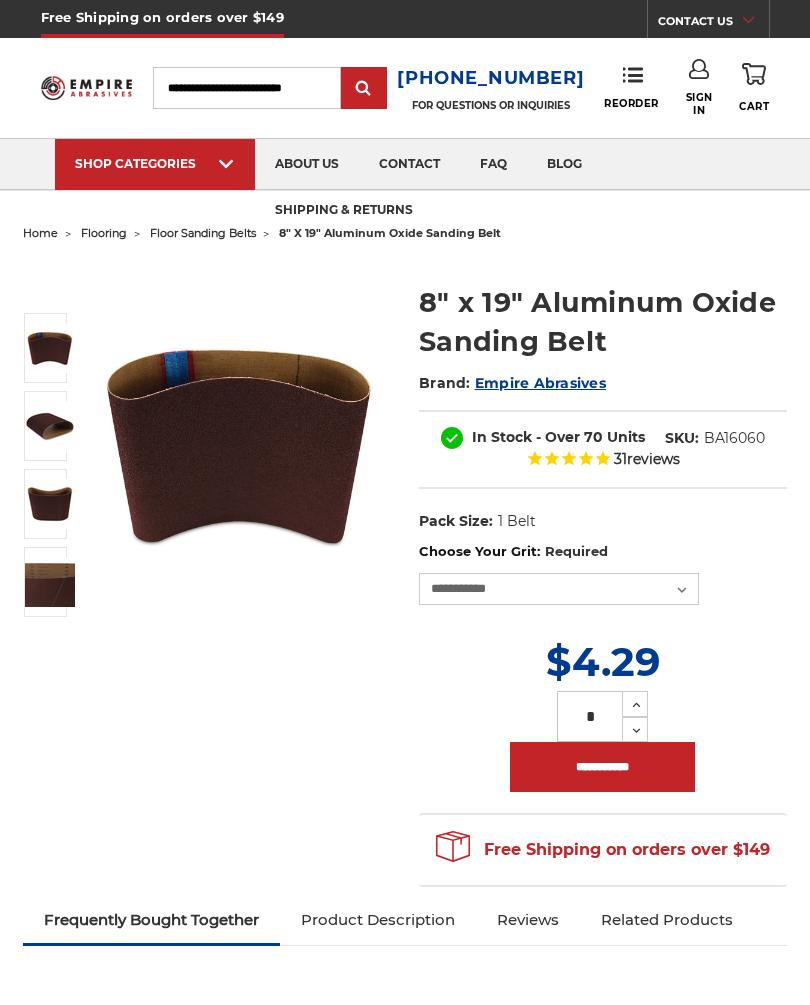 scroll, scrollTop: 0, scrollLeft: 0, axis: both 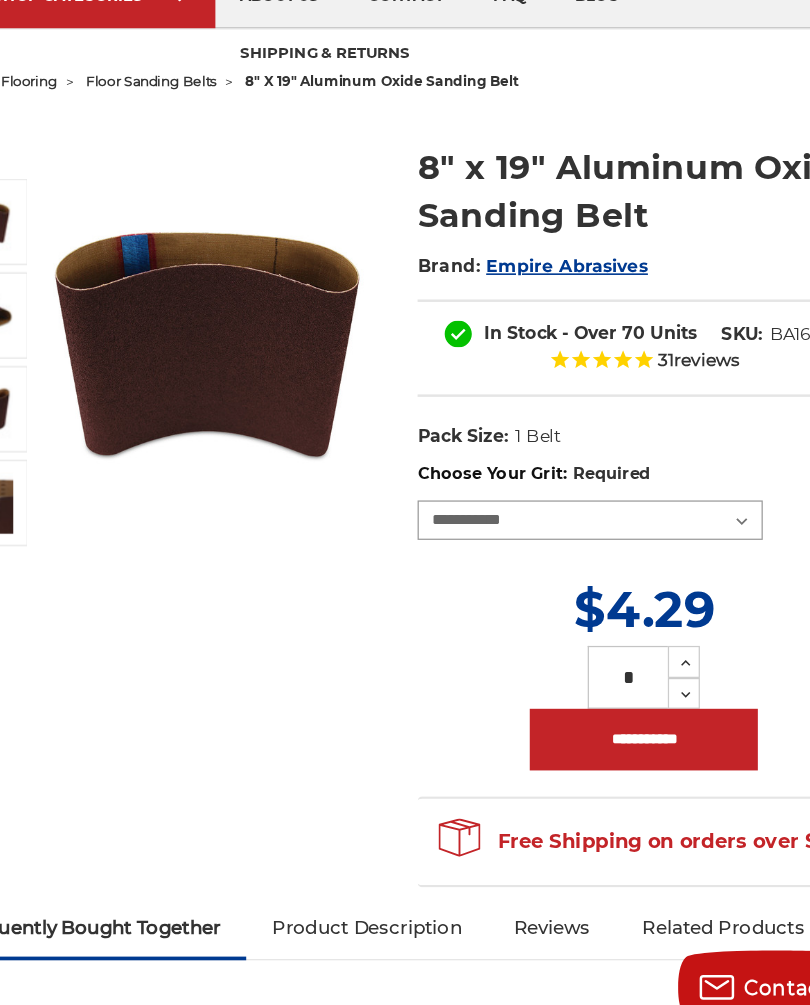 click on "**********" at bounding box center [559, 581] 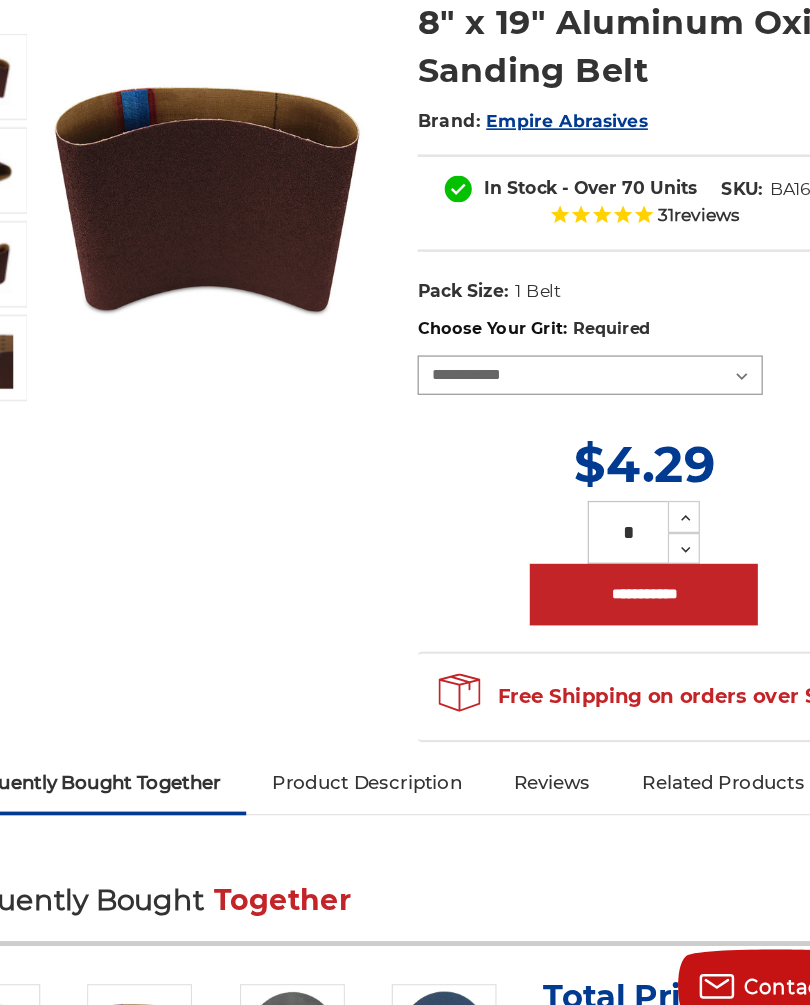 select on "****" 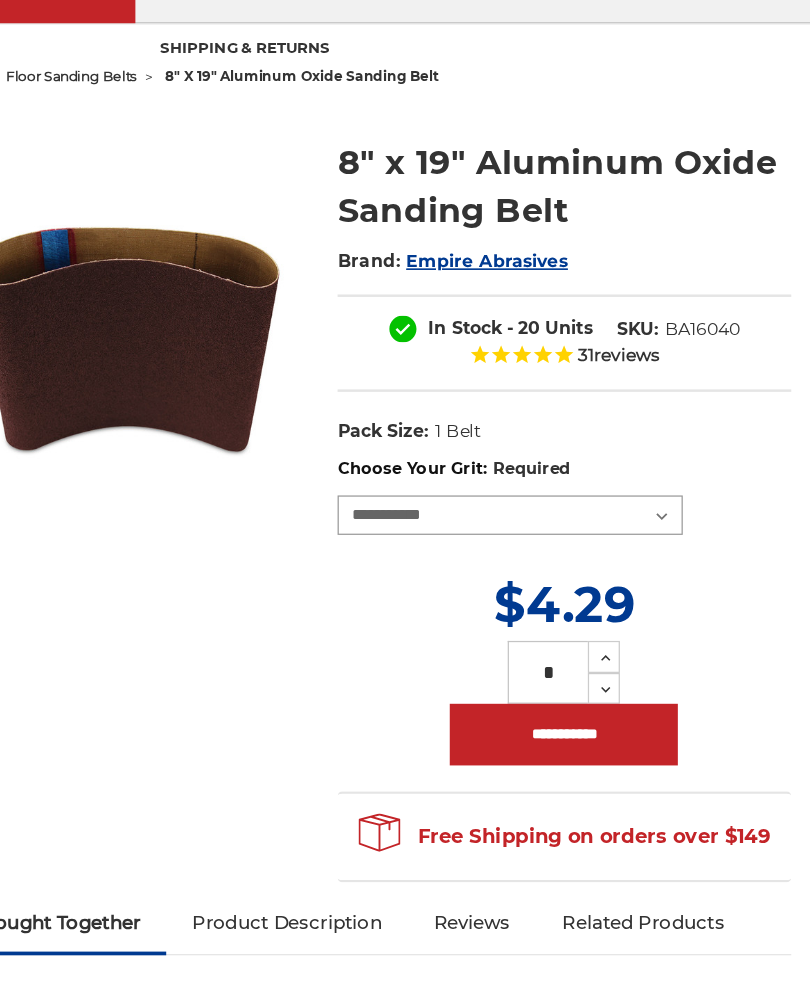 scroll, scrollTop: 171, scrollLeft: 0, axis: vertical 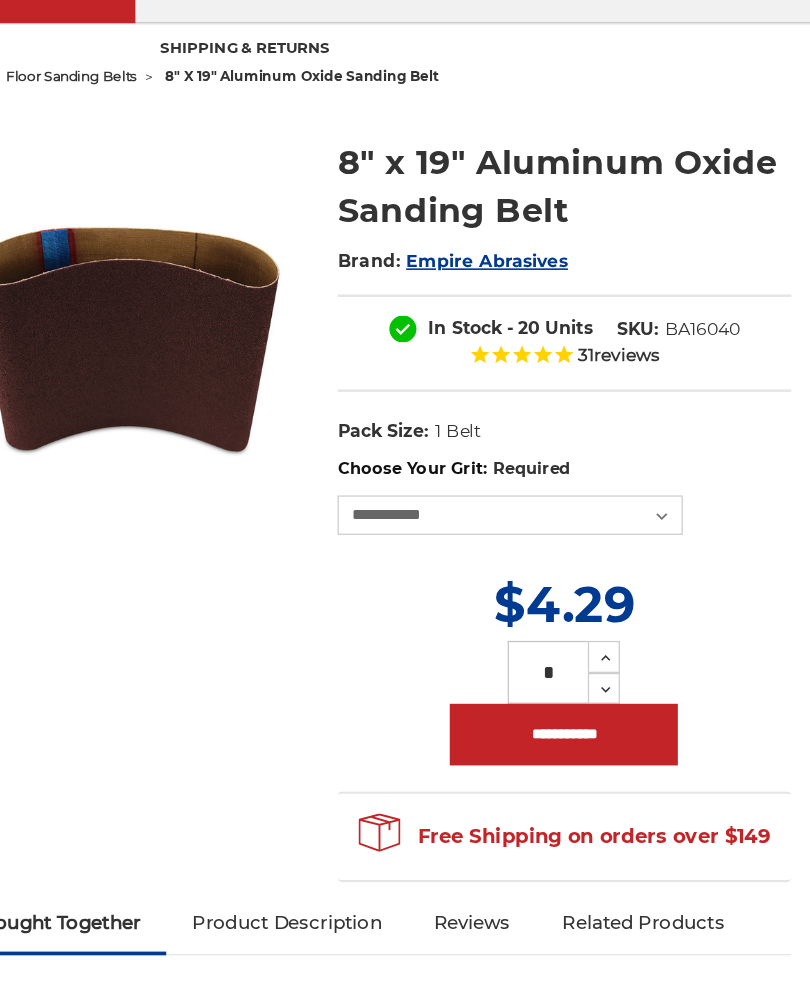 click 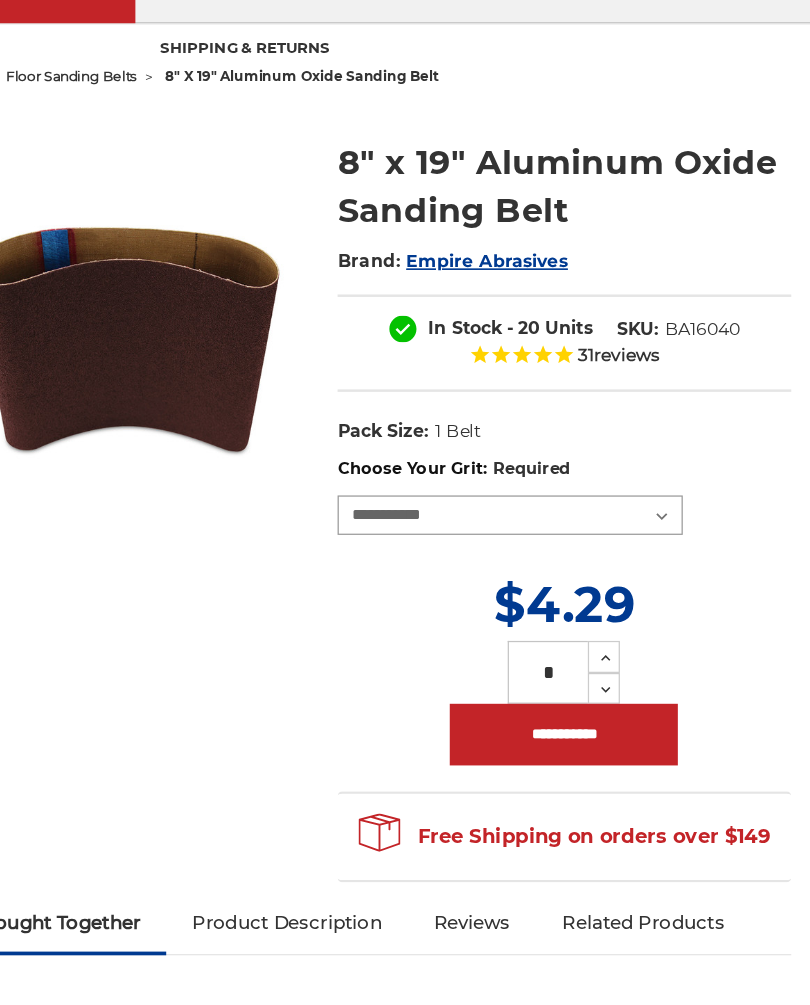 click on "**********" at bounding box center (559, 418) 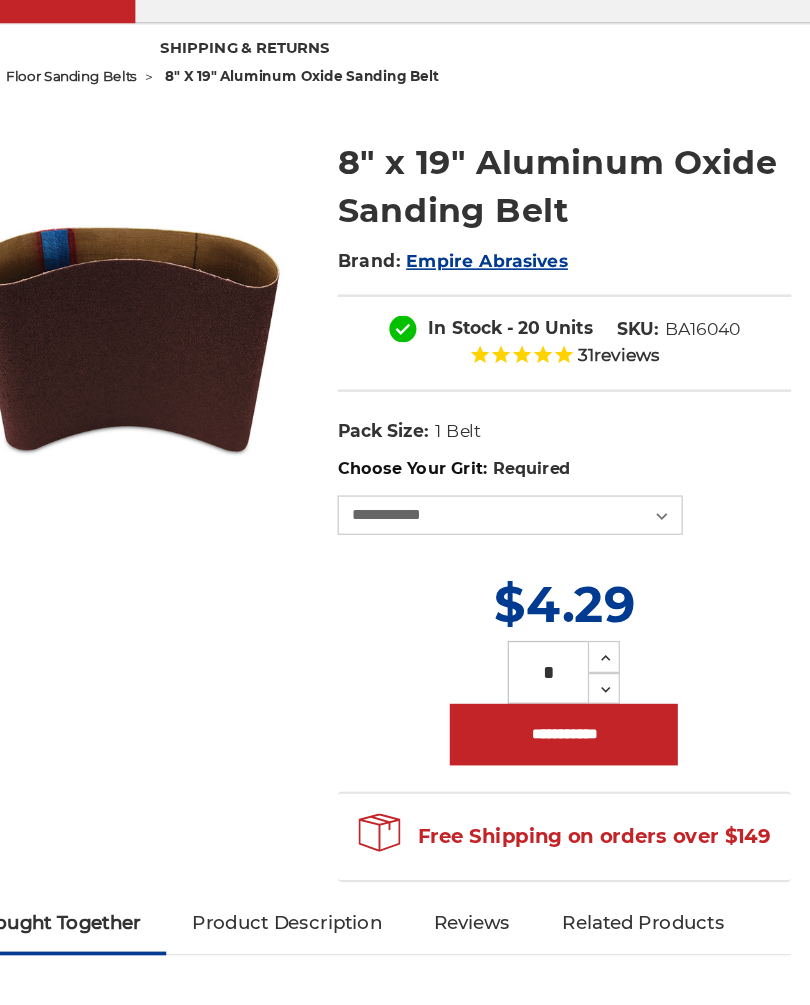 click on "**********" at bounding box center (602, 596) 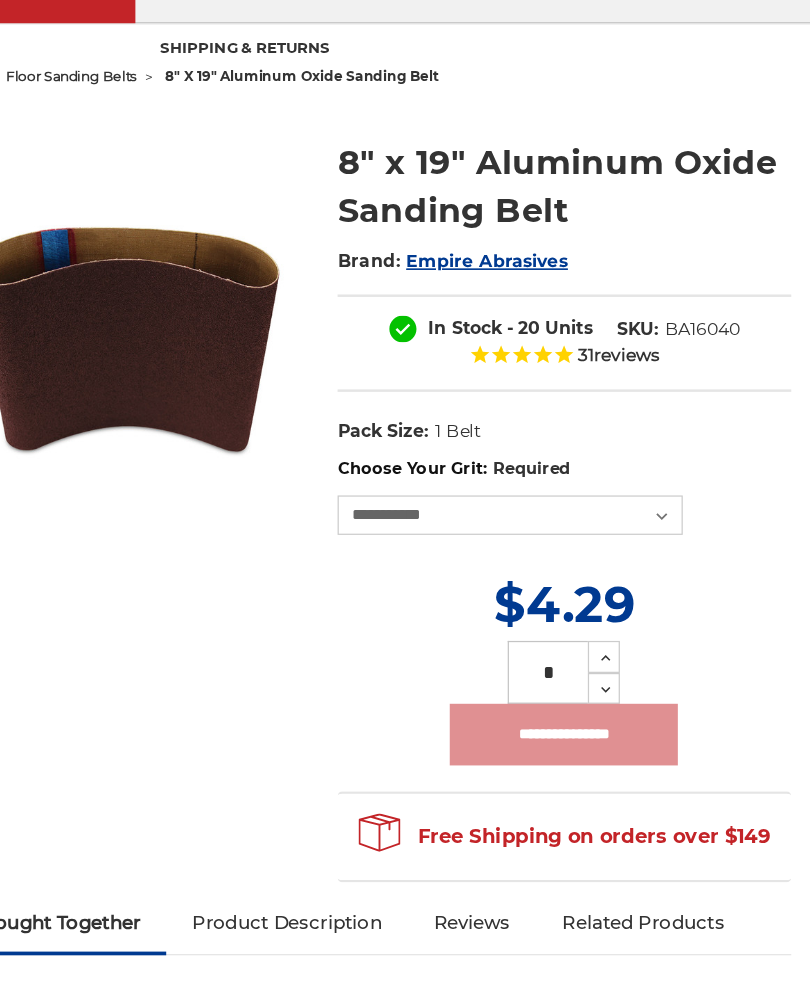 type on "**********" 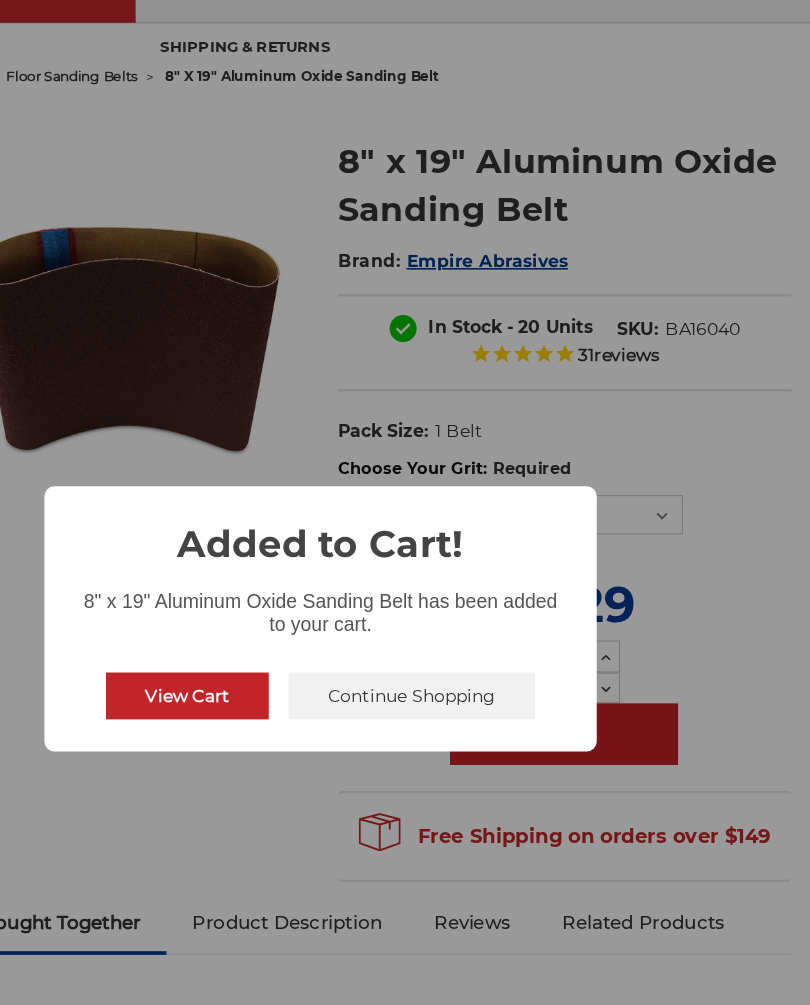 click on "Continue Shopping" at bounding box center [479, 565] 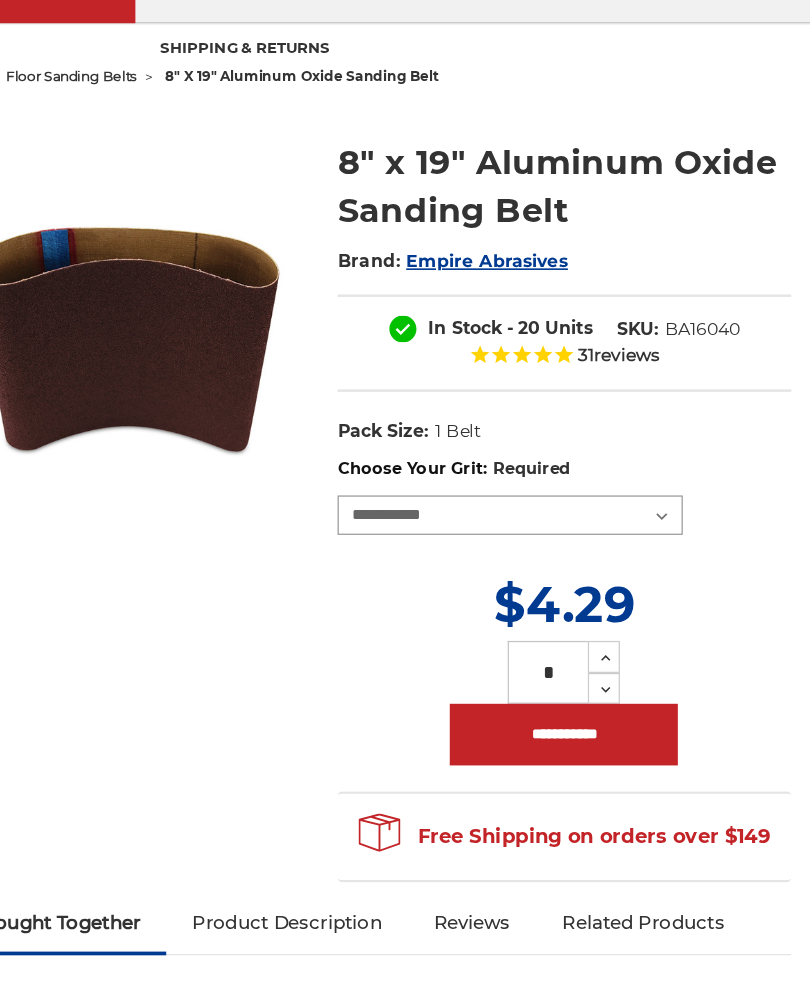 click on "**********" at bounding box center (559, 418) 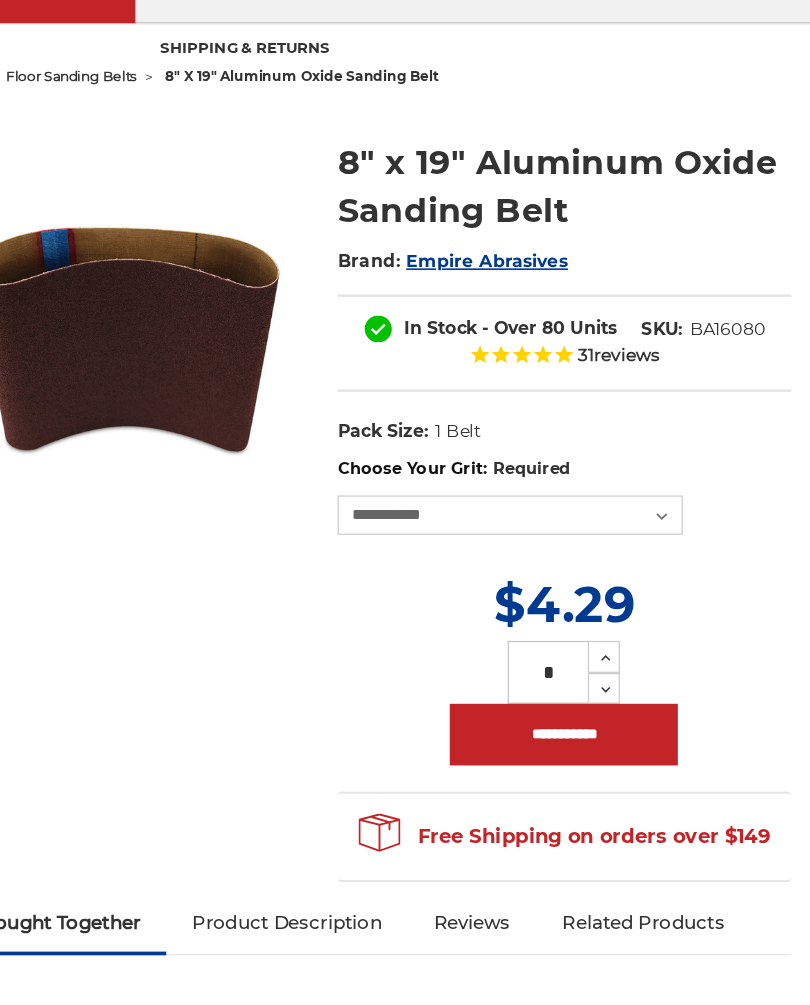 click on "Decrease Quantity:" at bounding box center [635, 558] 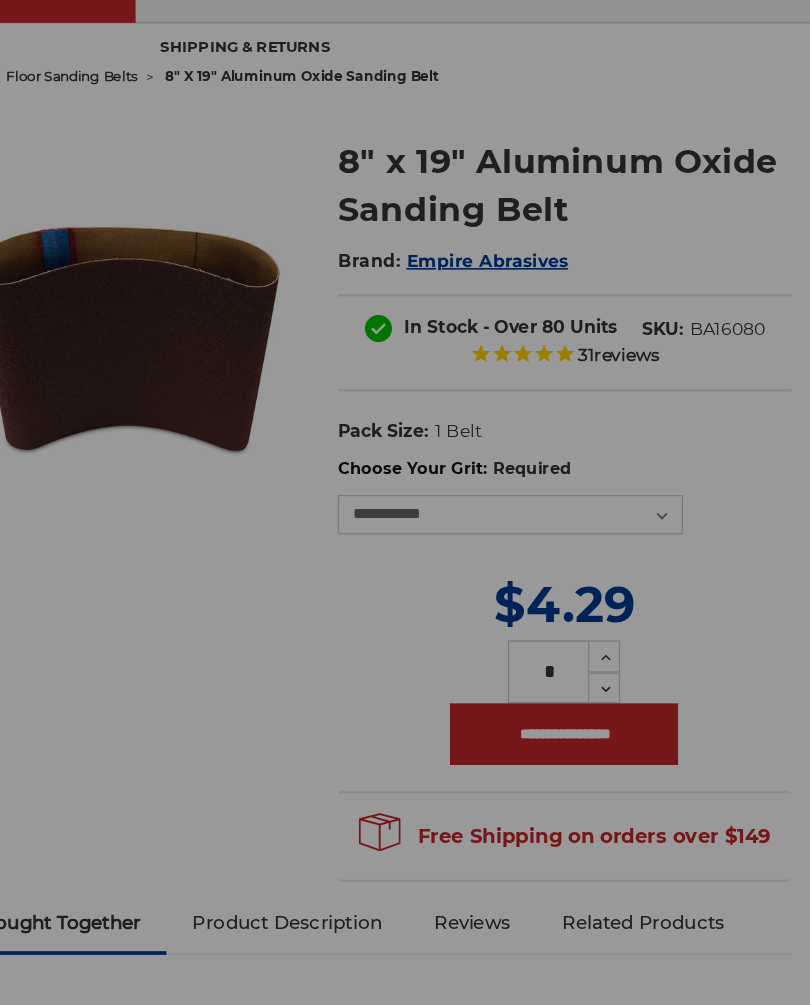 type on "**********" 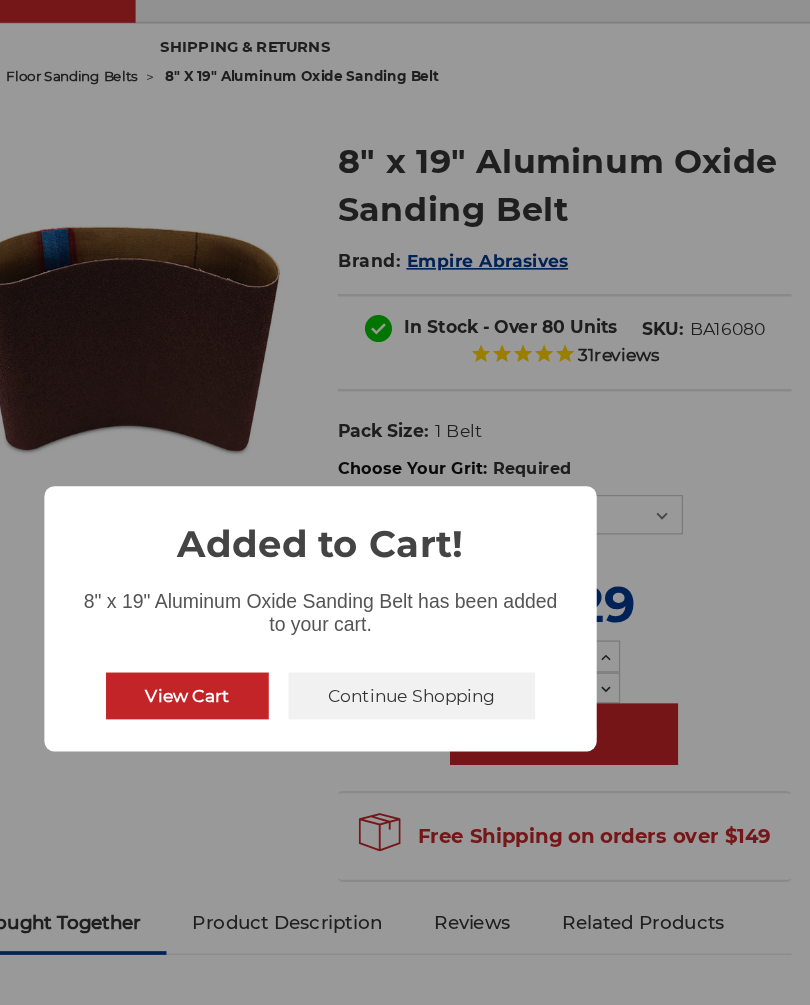 click on "View Cart" at bounding box center (297, 565) 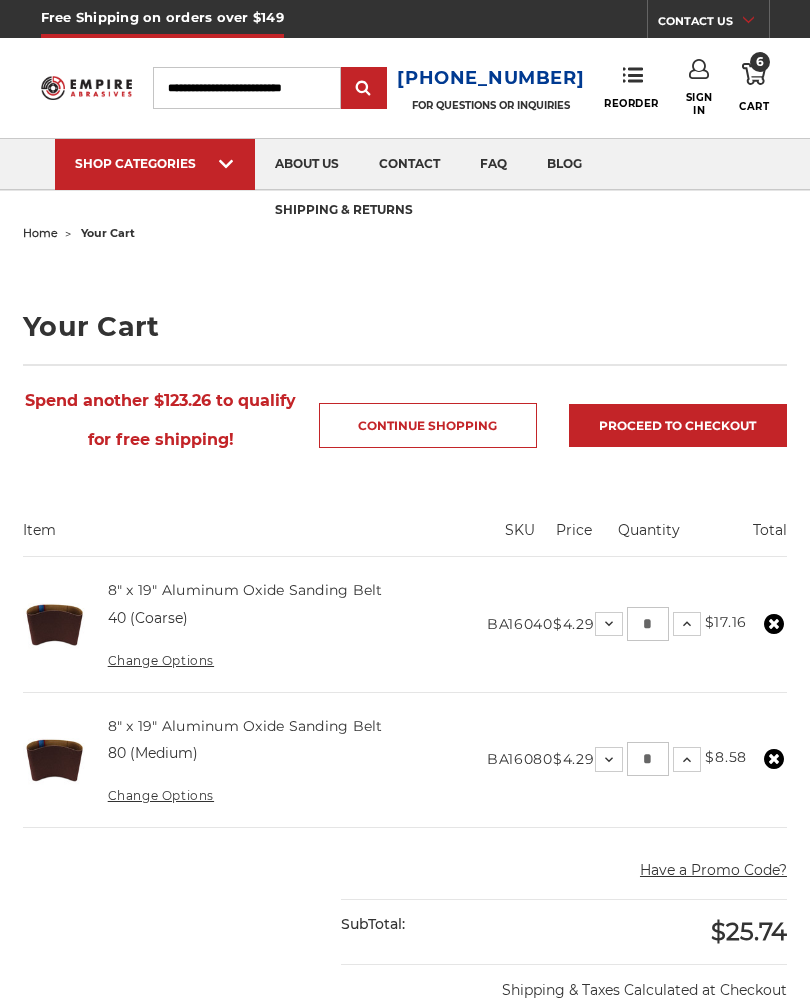 scroll, scrollTop: 0, scrollLeft: 0, axis: both 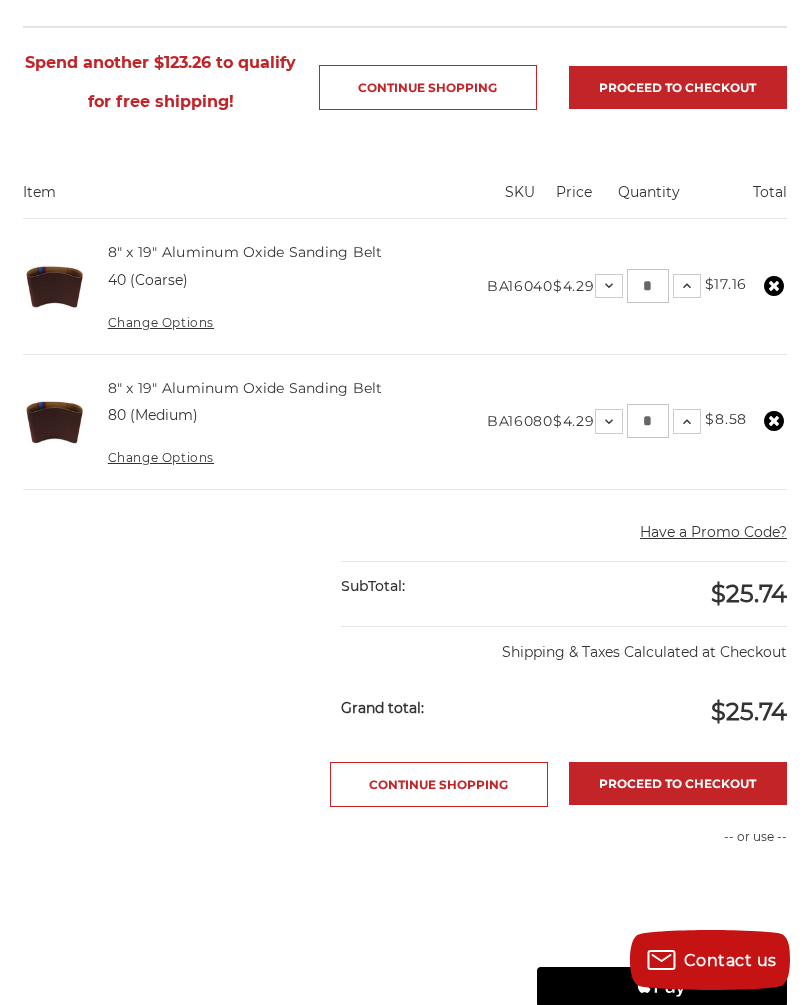 click on "Proceed to checkout" at bounding box center (678, 783) 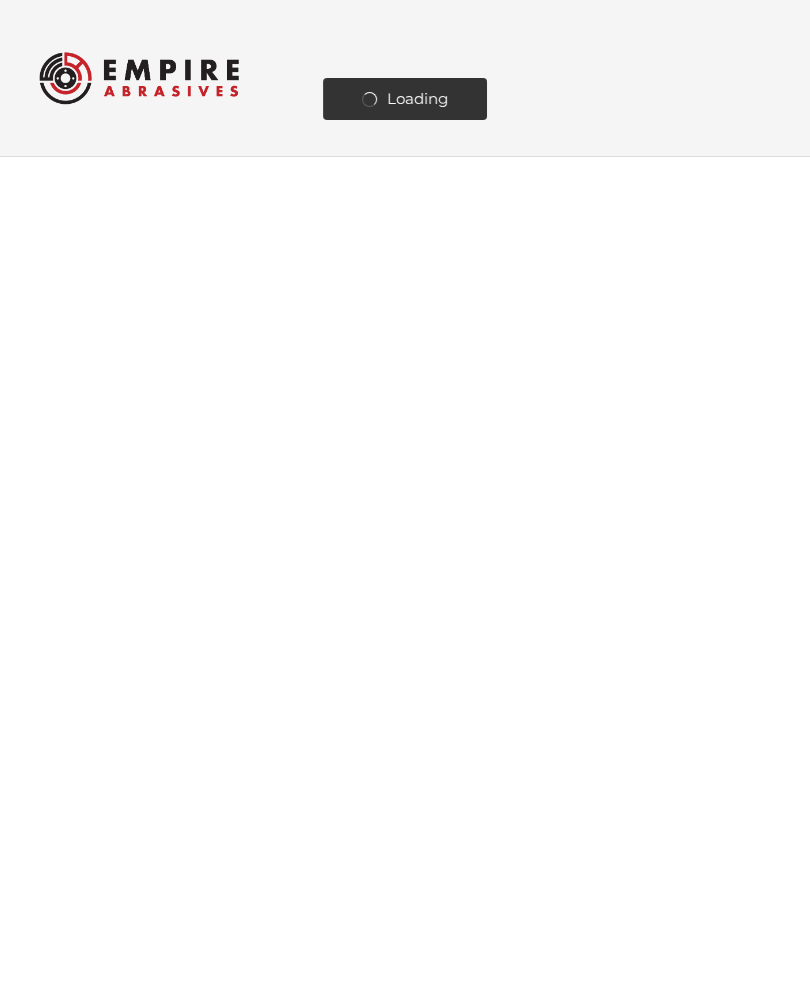 scroll, scrollTop: 0, scrollLeft: 0, axis: both 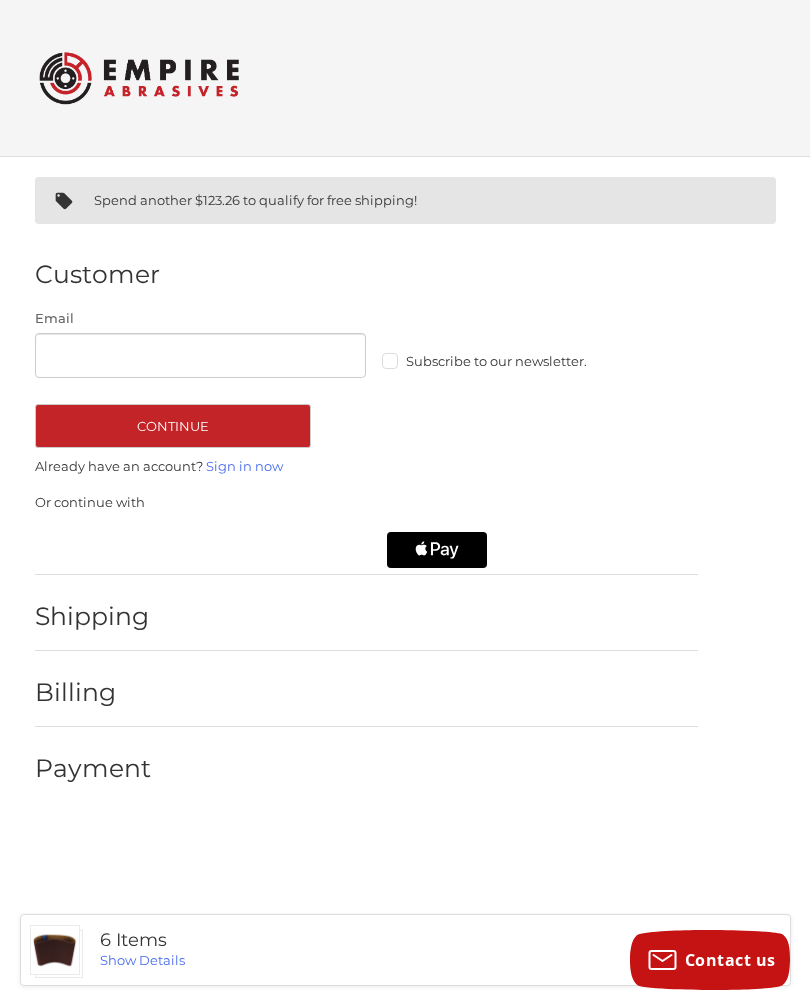 click at bounding box center [434, 621] 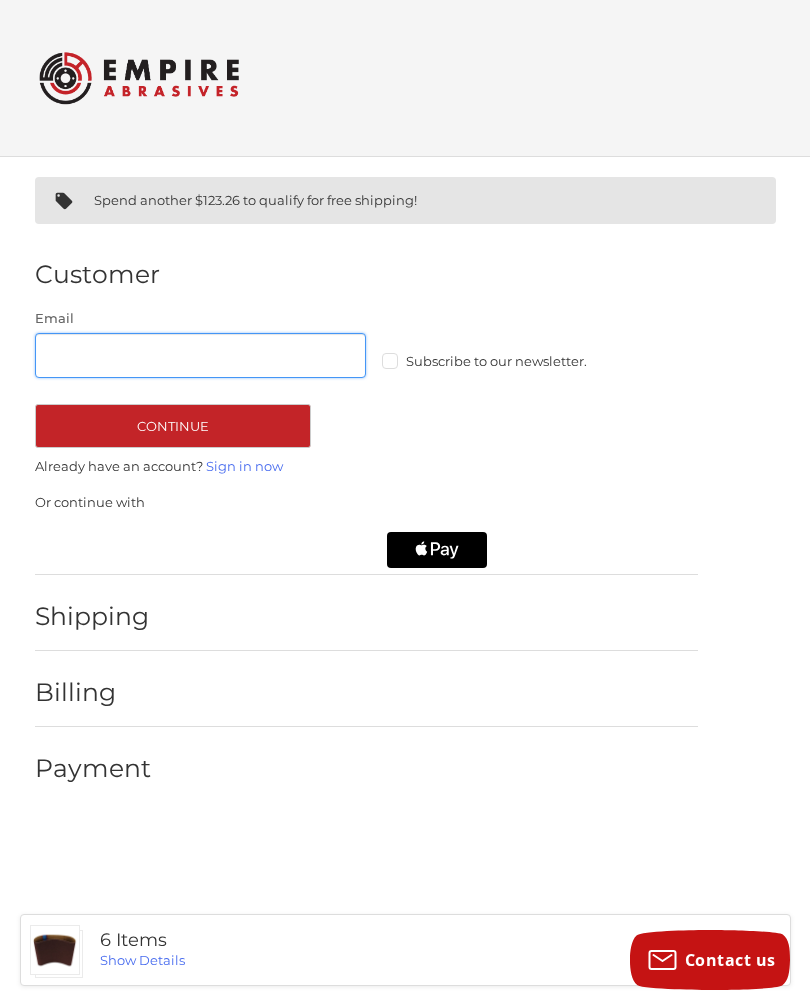 click on "Email" at bounding box center [201, 355] 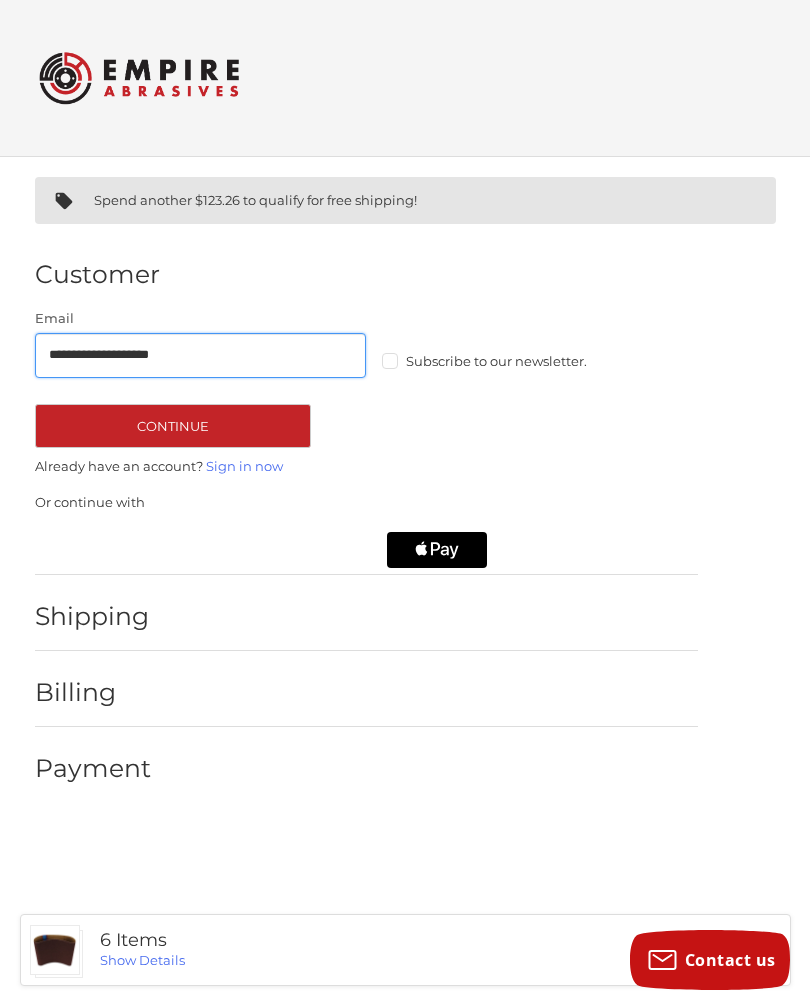 type on "**********" 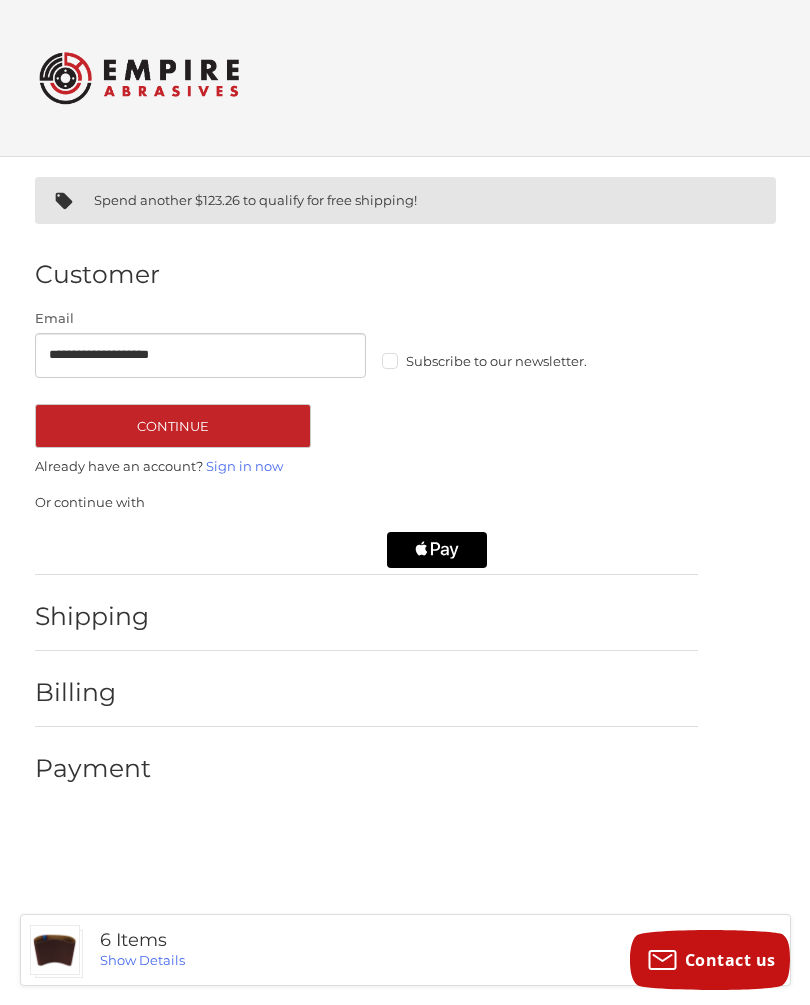 click on "Subscribe to our newsletter." at bounding box center (548, 361) 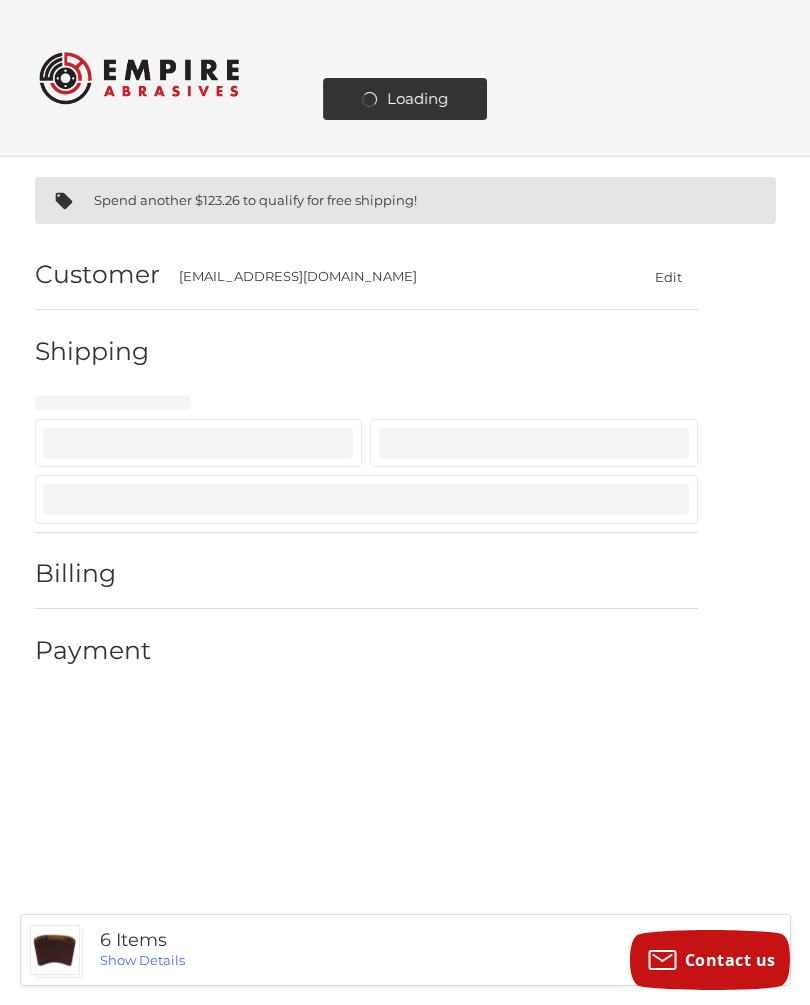 select on "**" 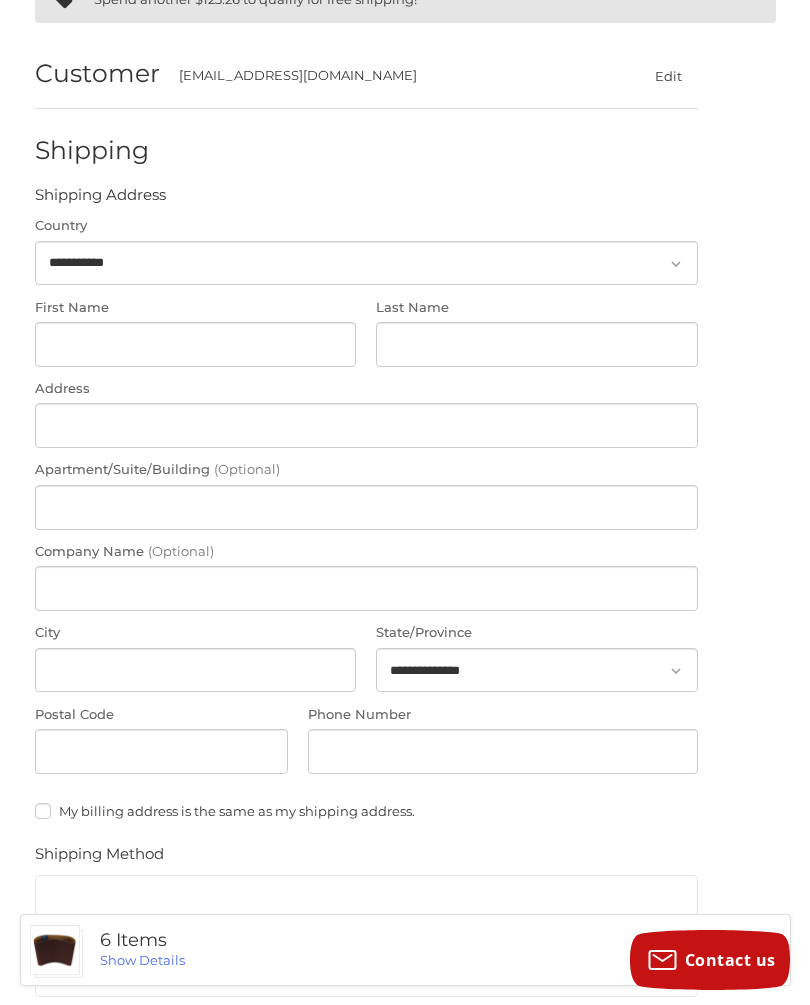 scroll, scrollTop: 200, scrollLeft: 0, axis: vertical 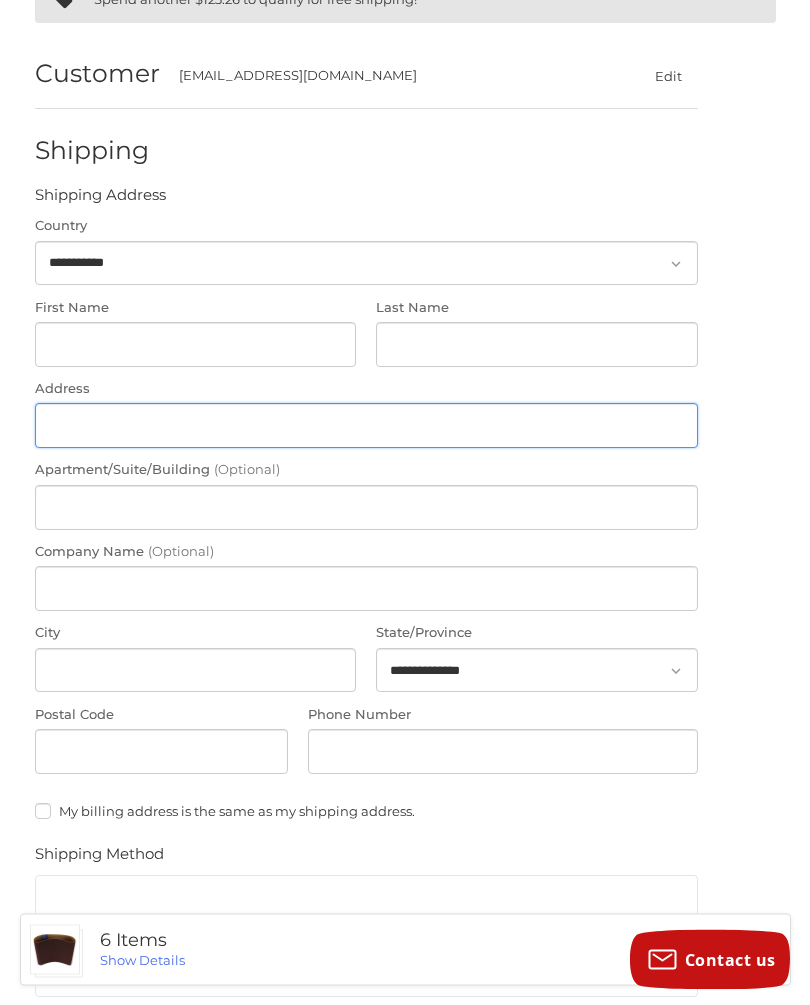 click on "Address" at bounding box center [366, 426] 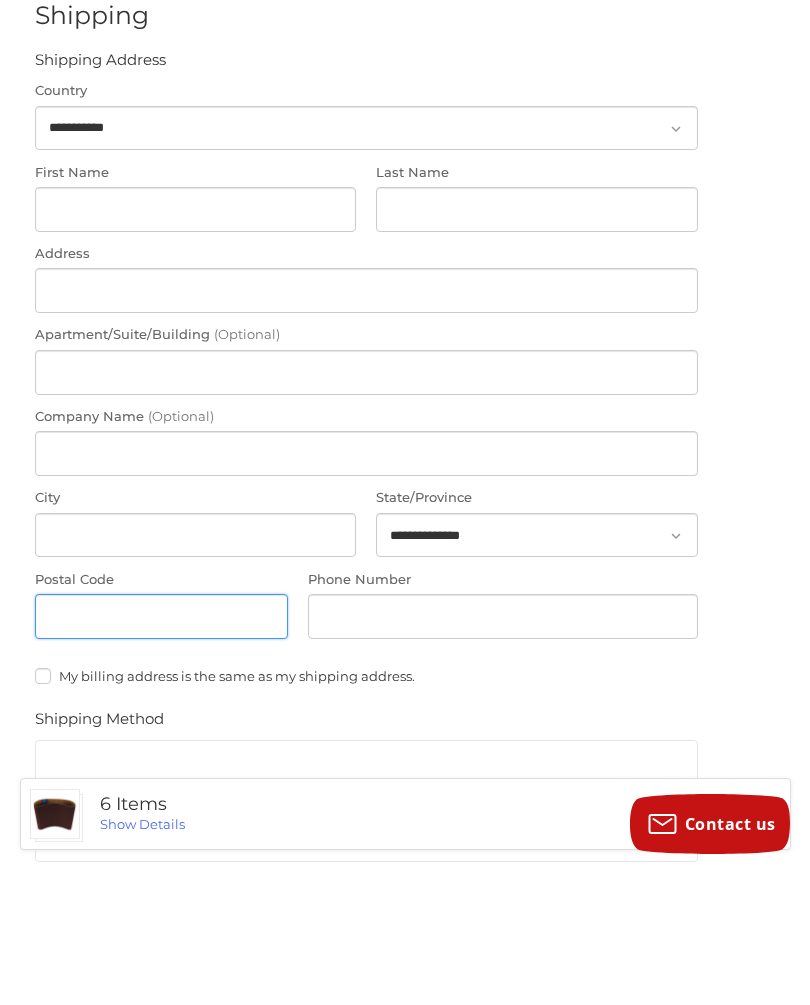 click on "Postal Code" at bounding box center [162, 752] 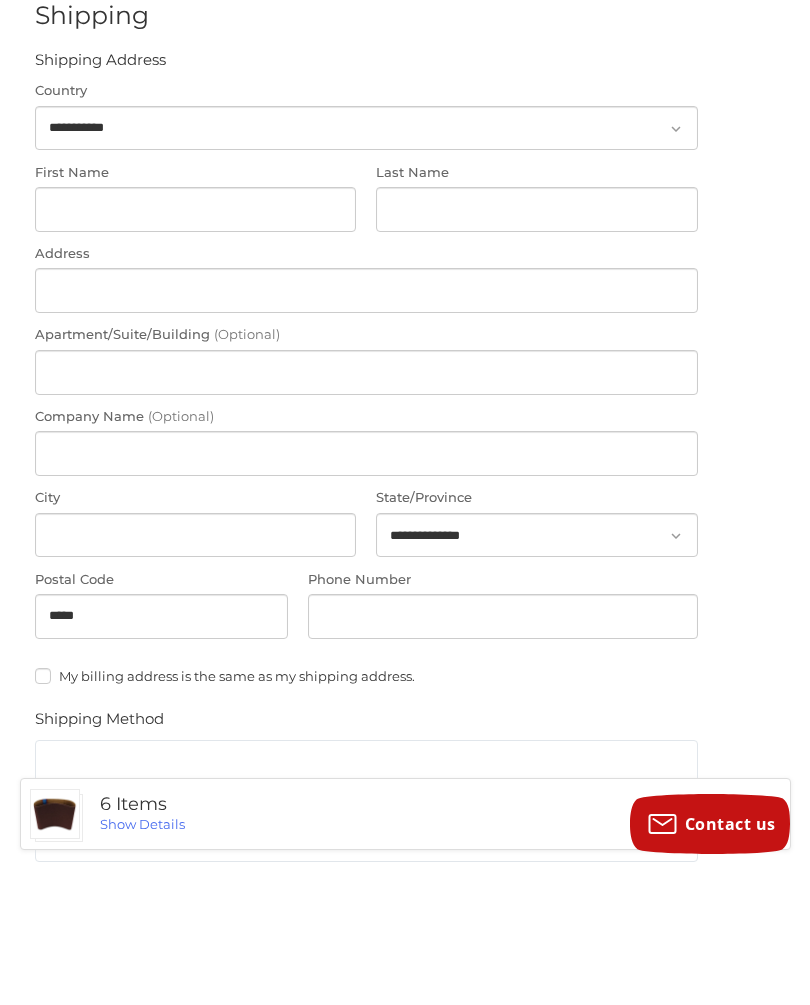 scroll, scrollTop: 337, scrollLeft: 0, axis: vertical 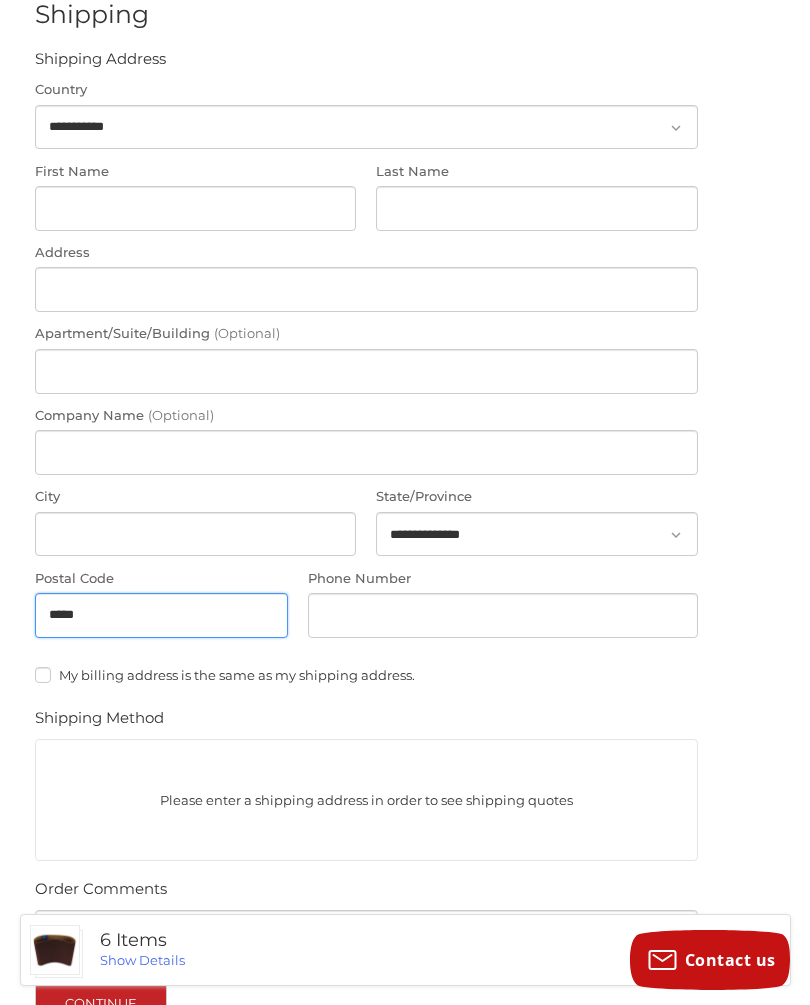 type on "*****" 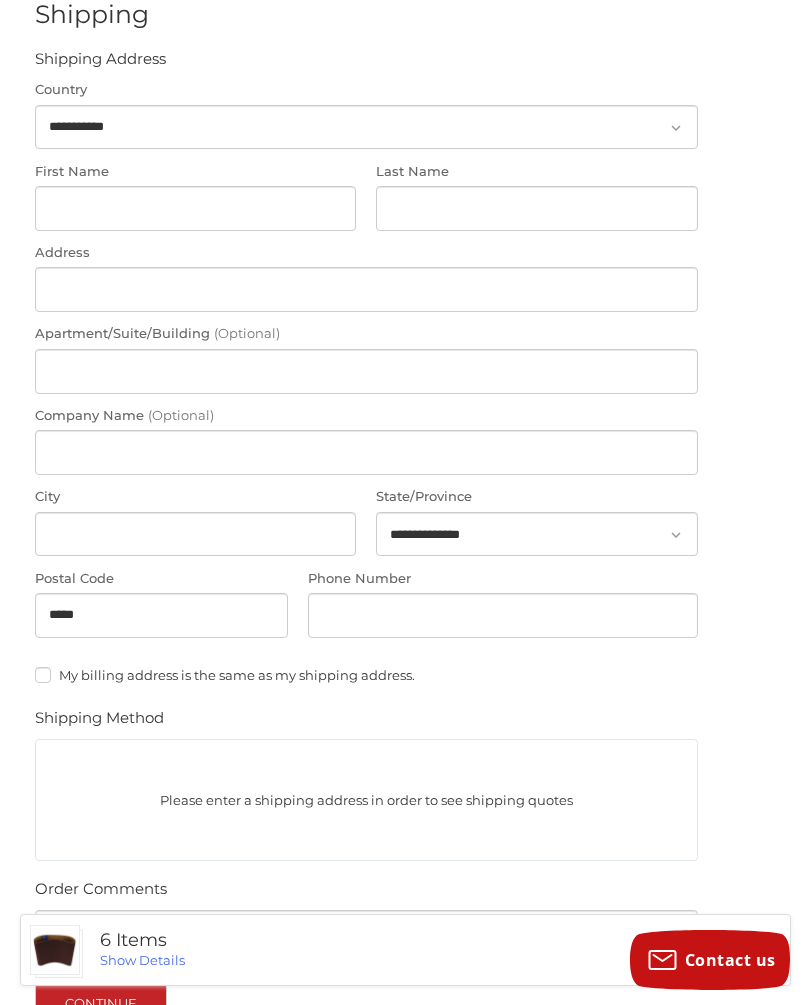 click on "Please enter a shipping address in order to see shipping quotes" at bounding box center [366, 800] 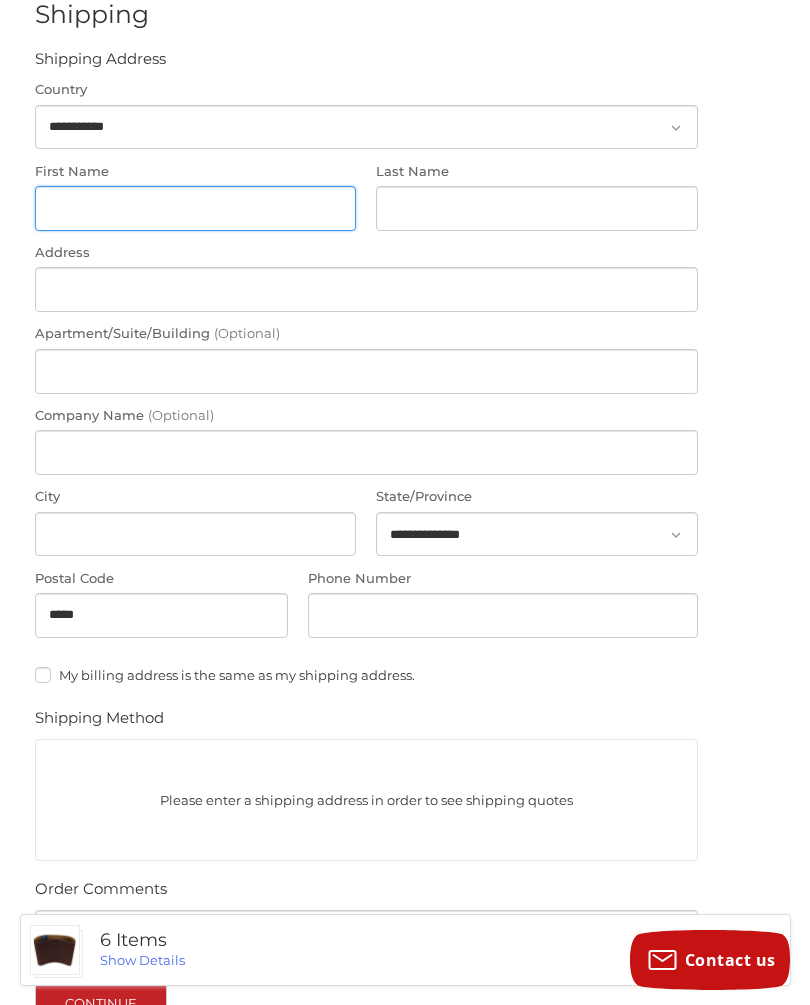 click on "First Name" at bounding box center [196, 208] 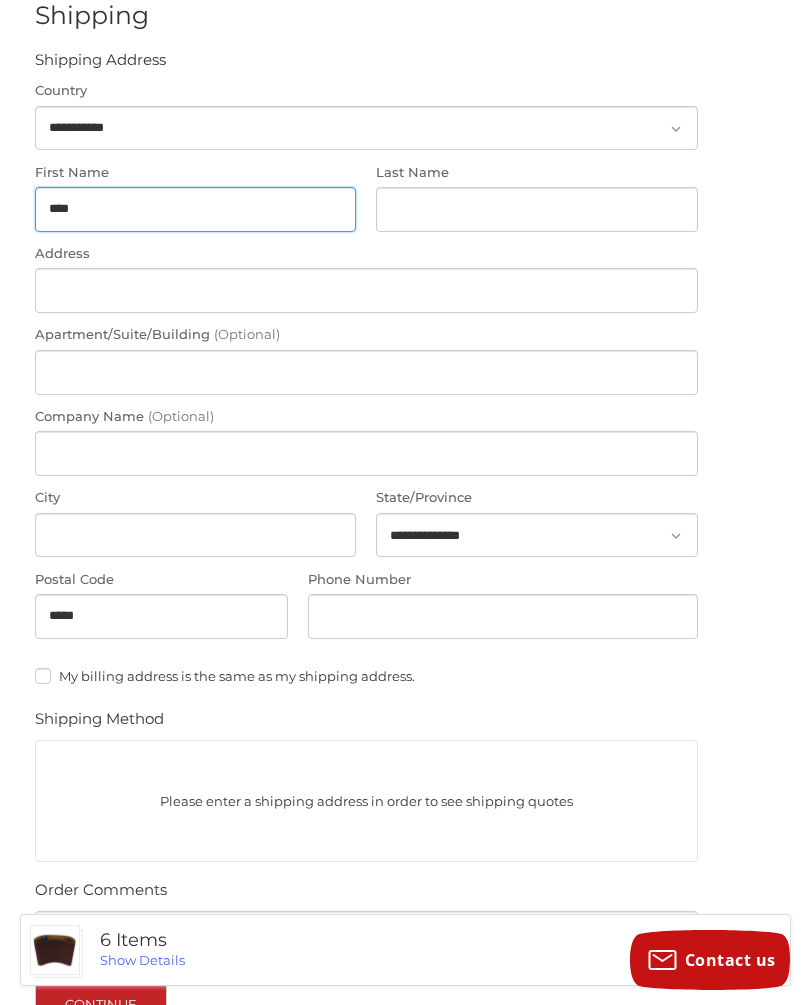 type on "****" 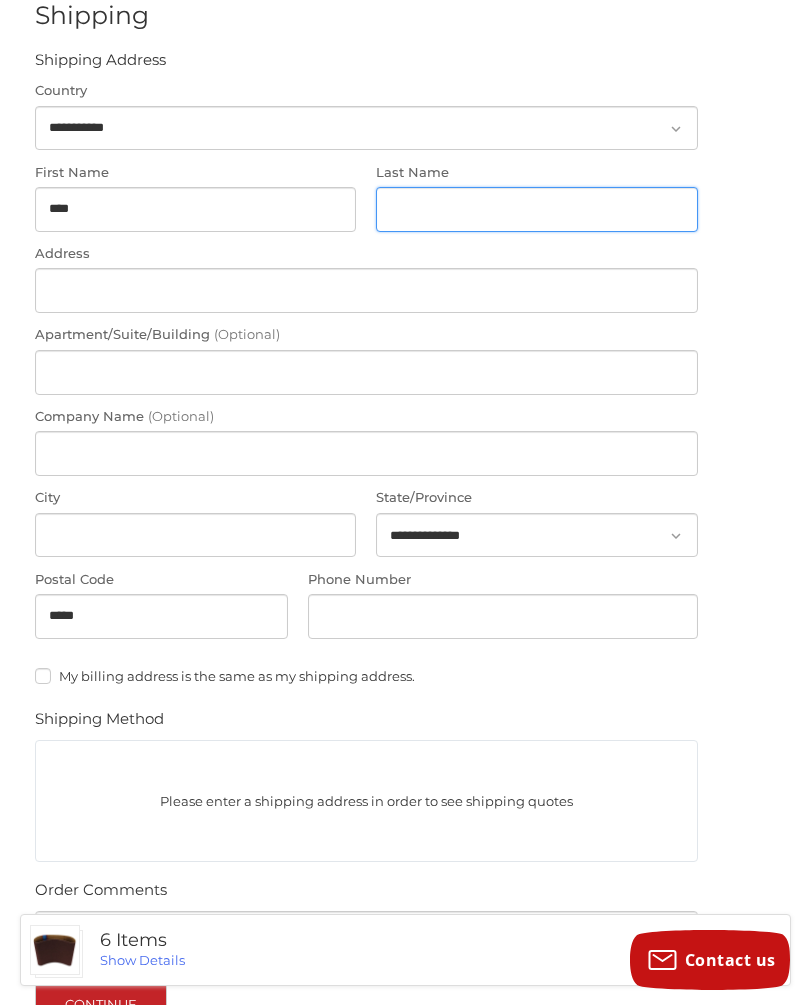 click on "Last Name" at bounding box center (537, 209) 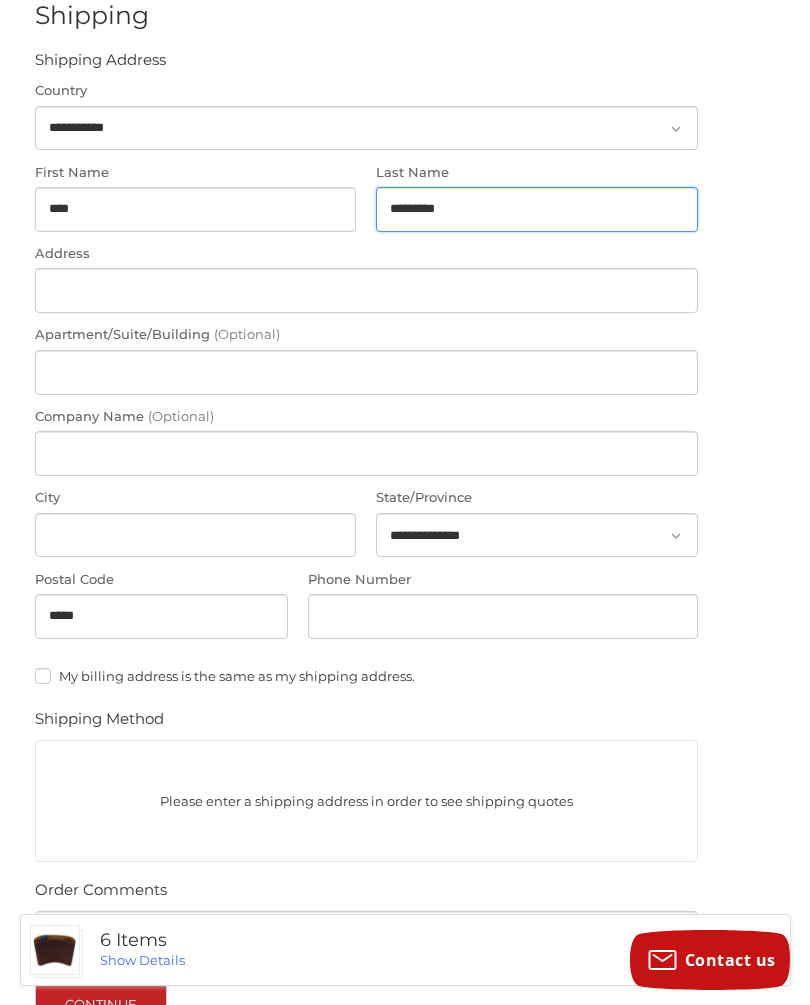 type on "********" 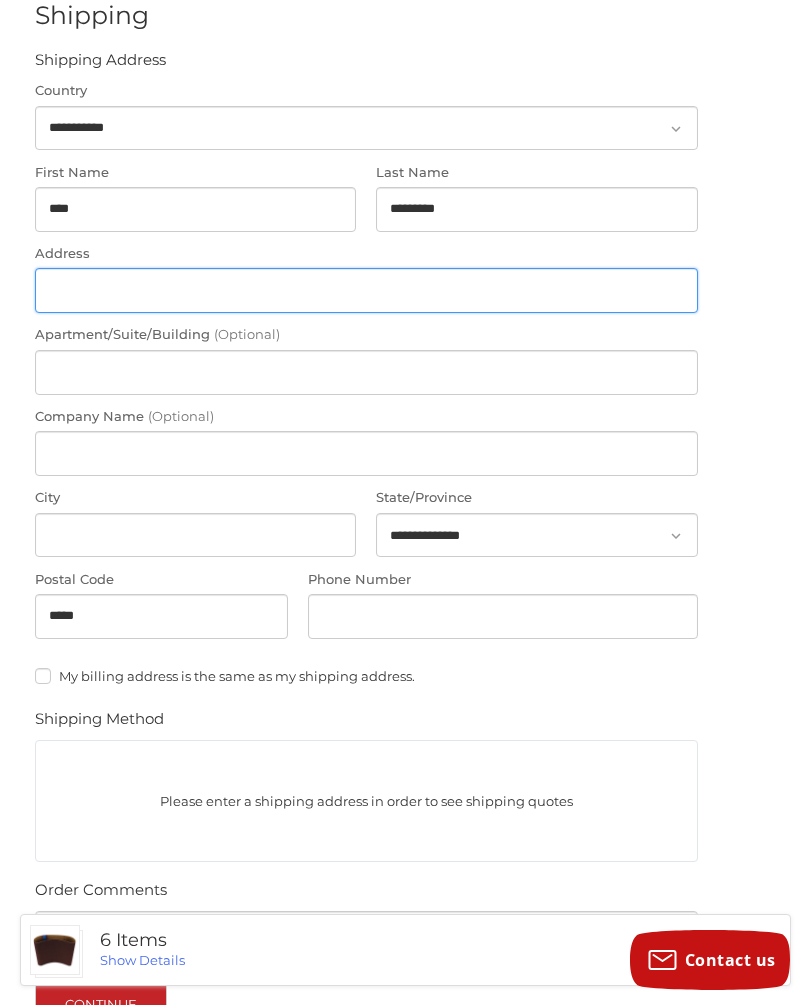 click on "Address" at bounding box center (366, 290) 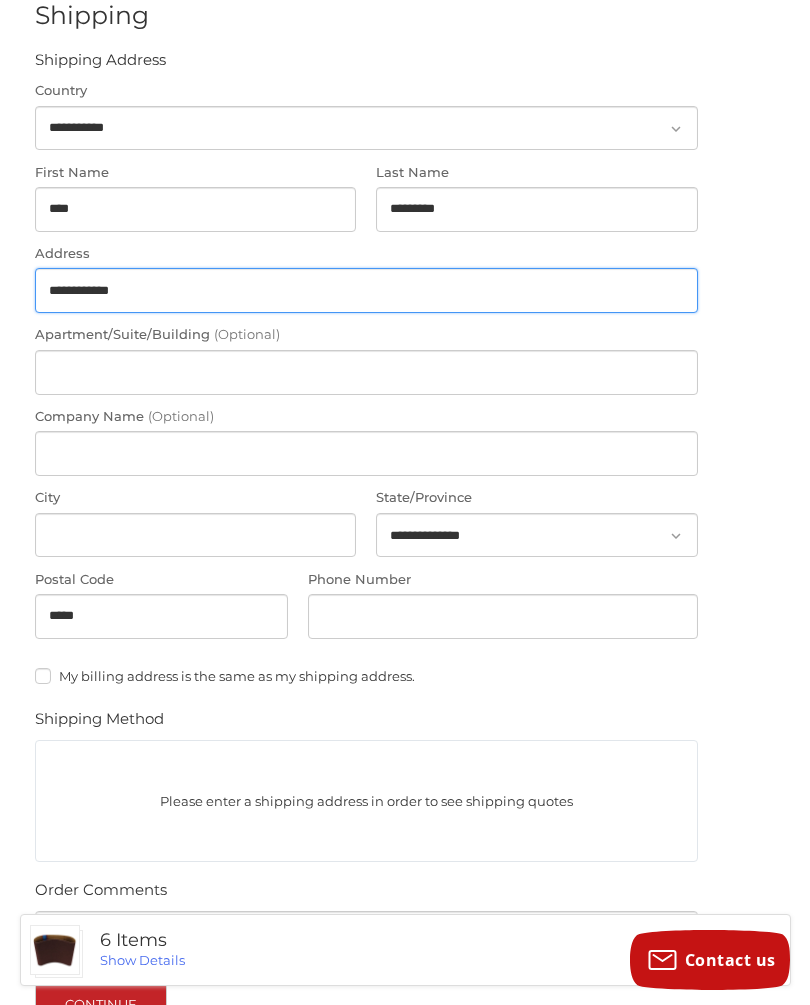 type on "**********" 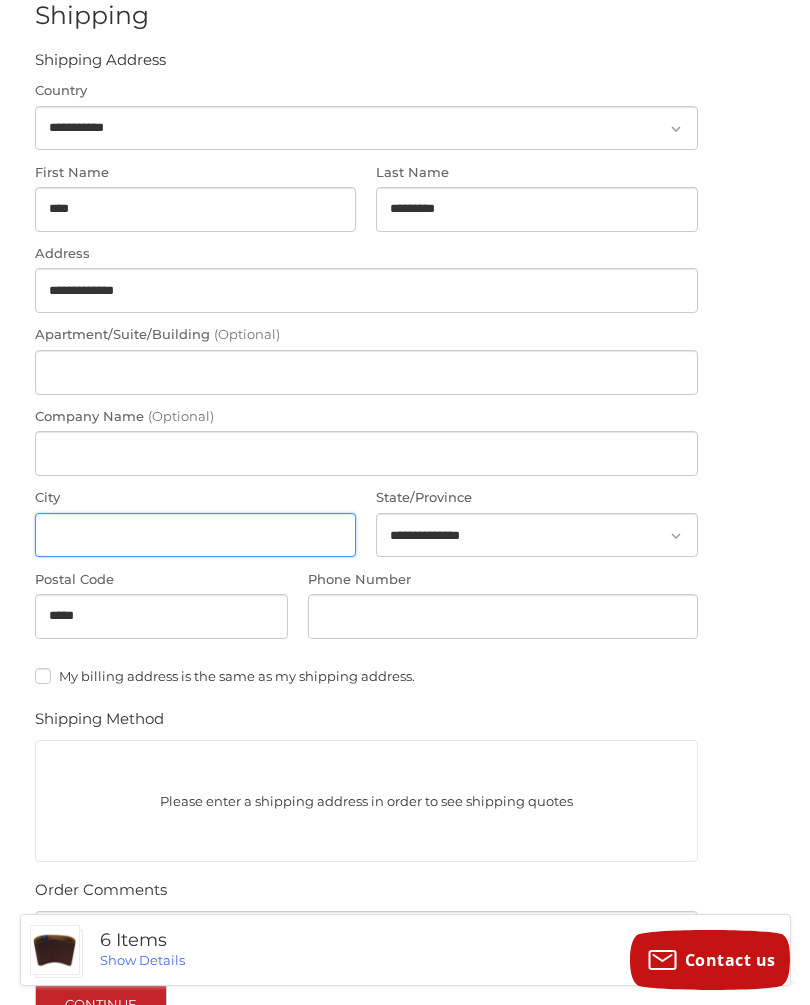 click on "City" at bounding box center (196, 535) 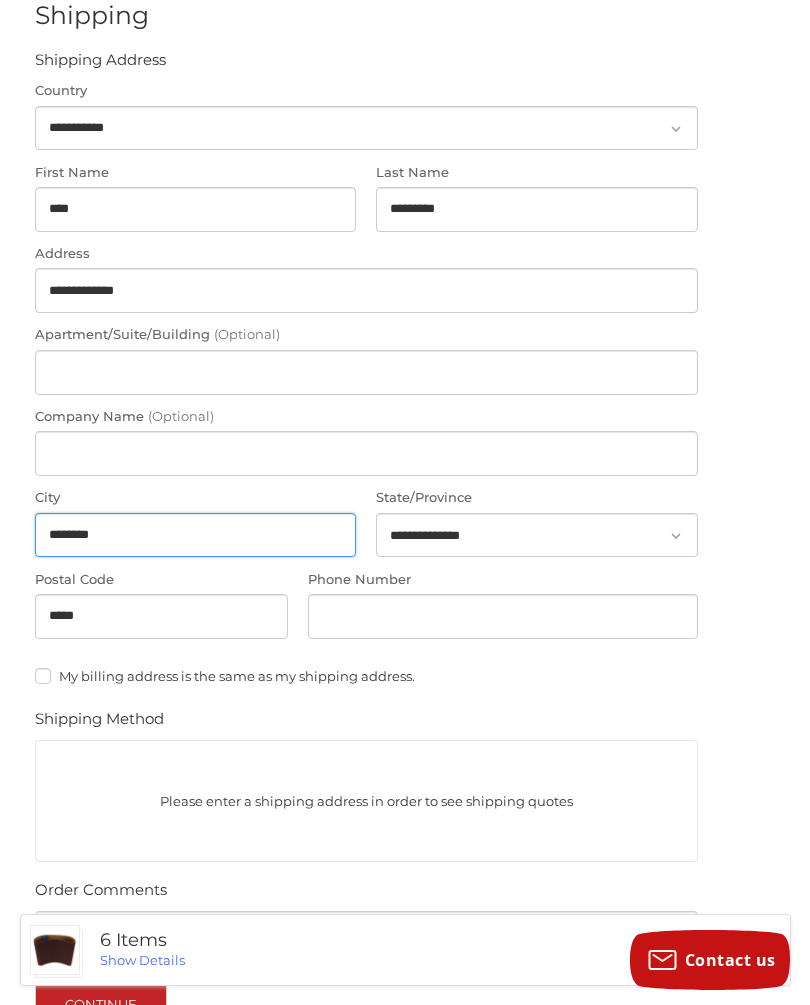 type on "*******" 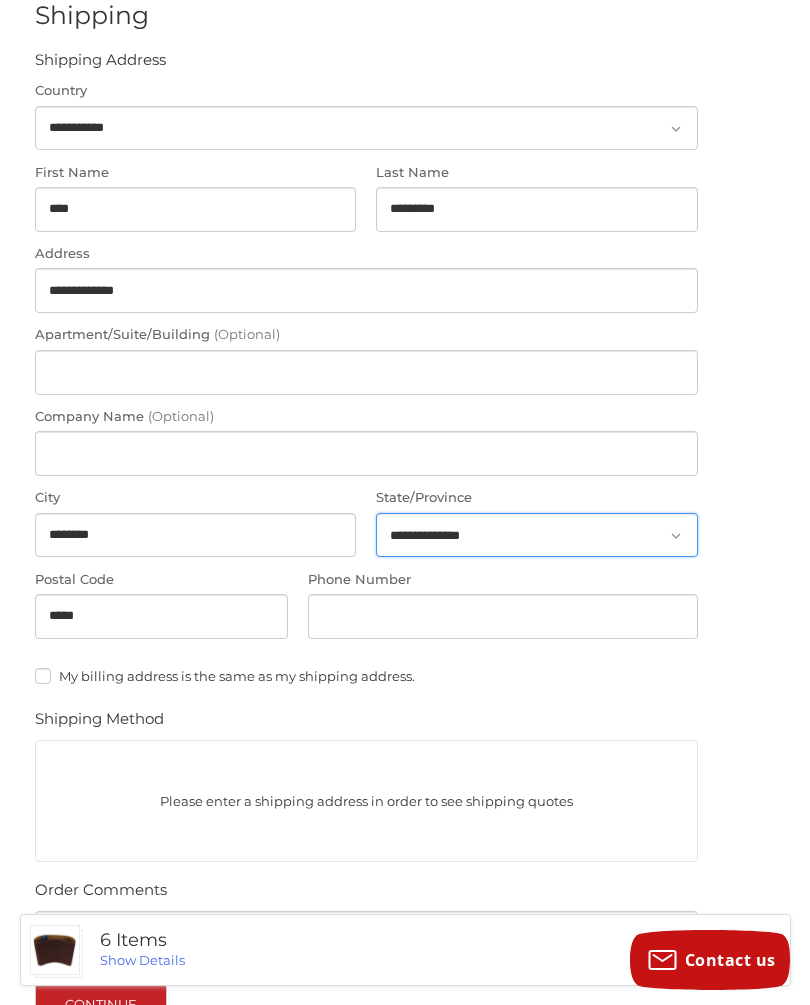click on "**********" at bounding box center (537, 535) 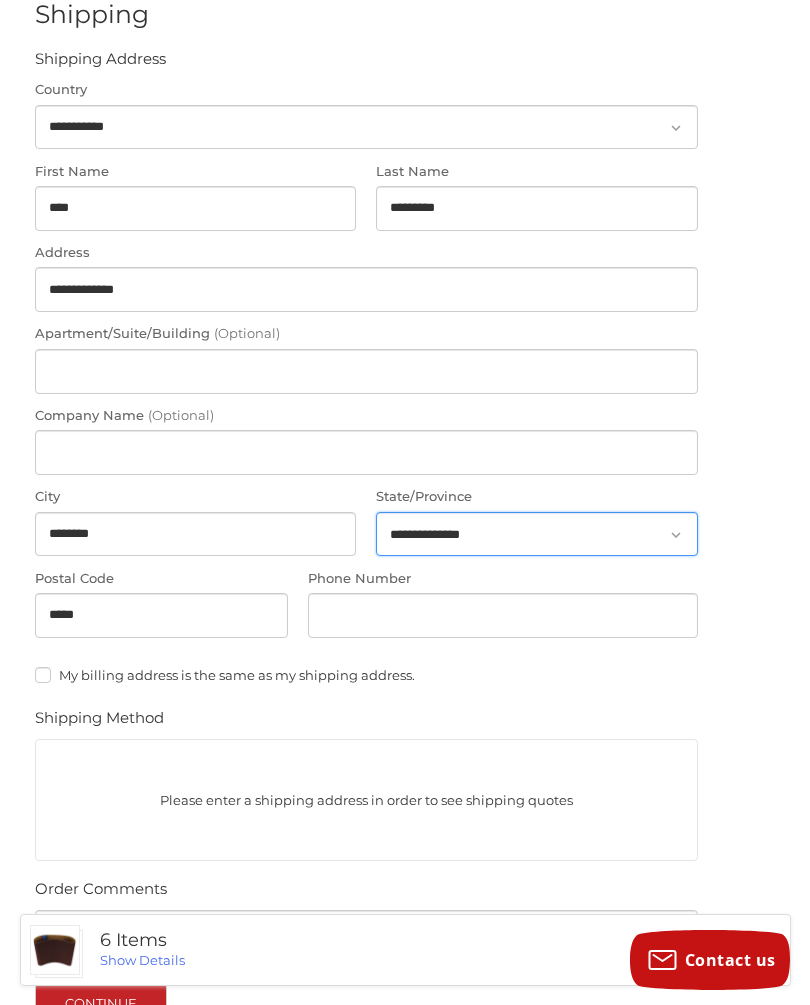 select on "**" 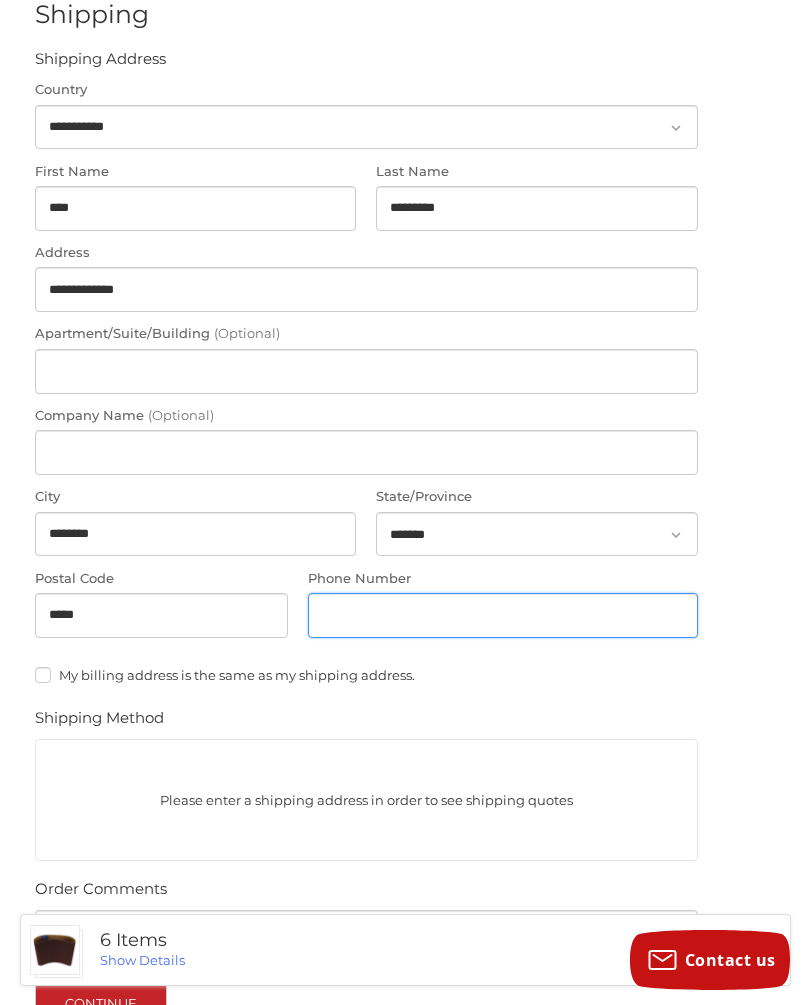 click on "Phone Number" at bounding box center (503, 615) 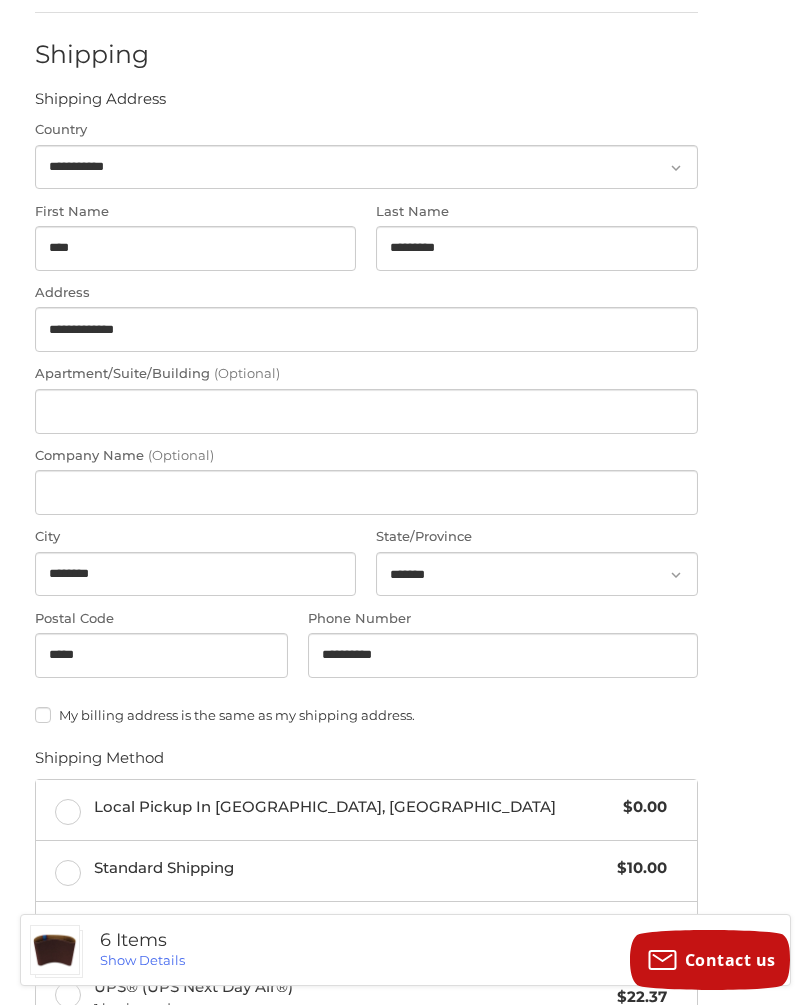 scroll, scrollTop: 0, scrollLeft: 0, axis: both 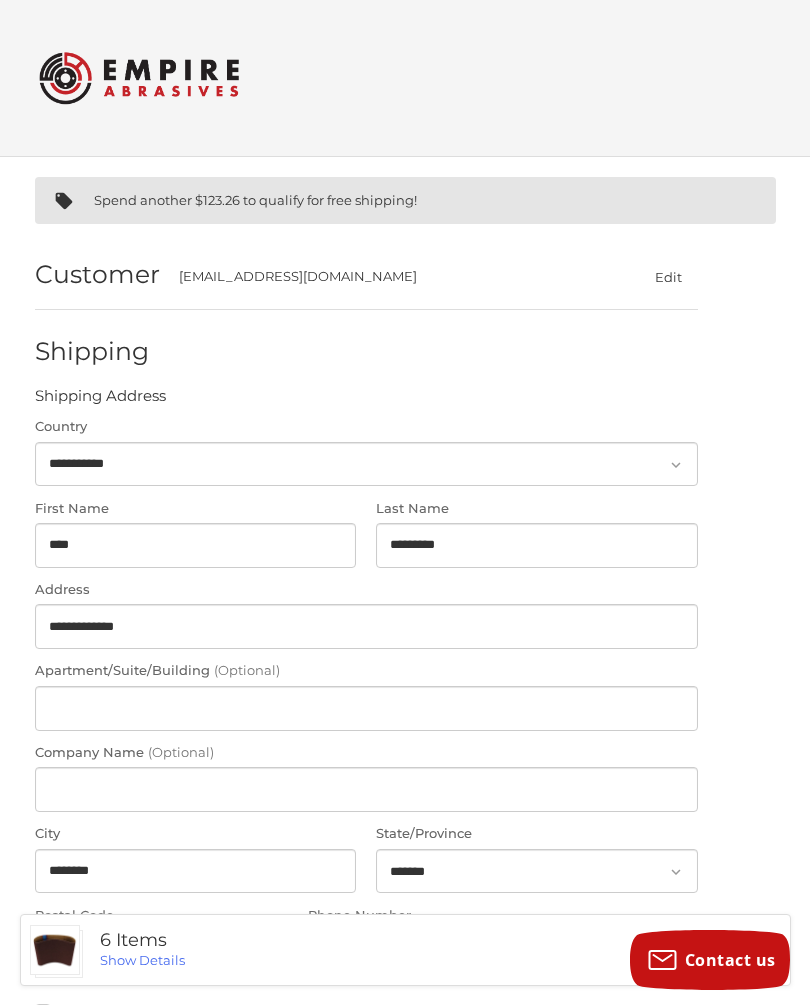 type on "**********" 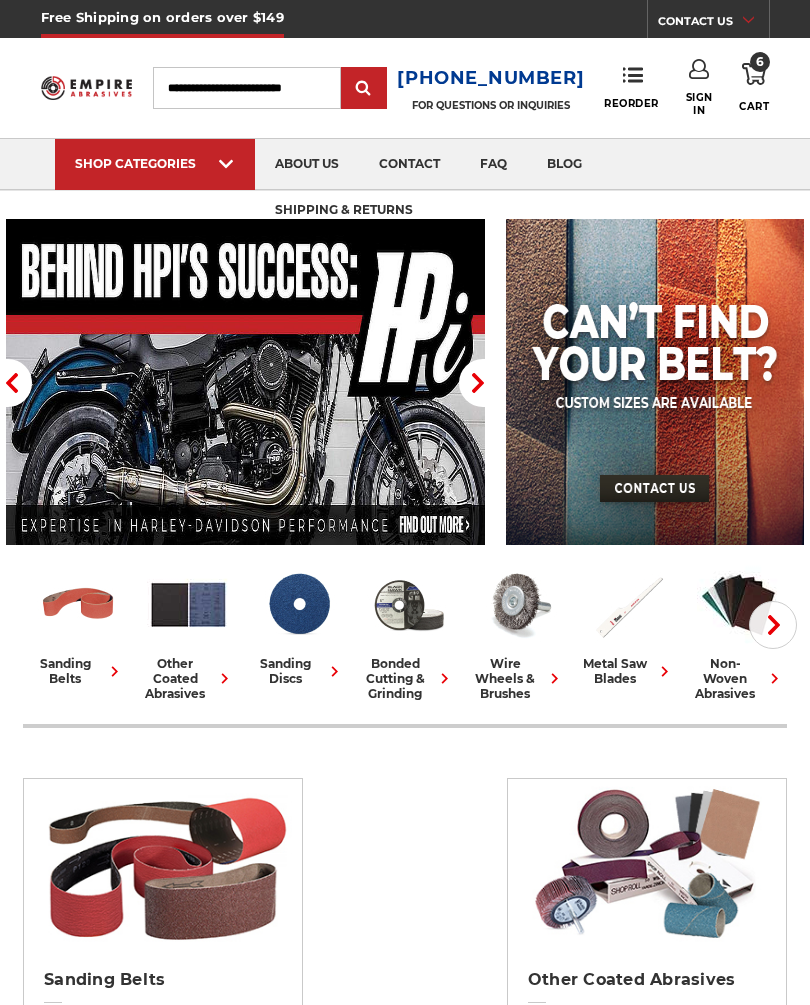 scroll, scrollTop: 0, scrollLeft: 0, axis: both 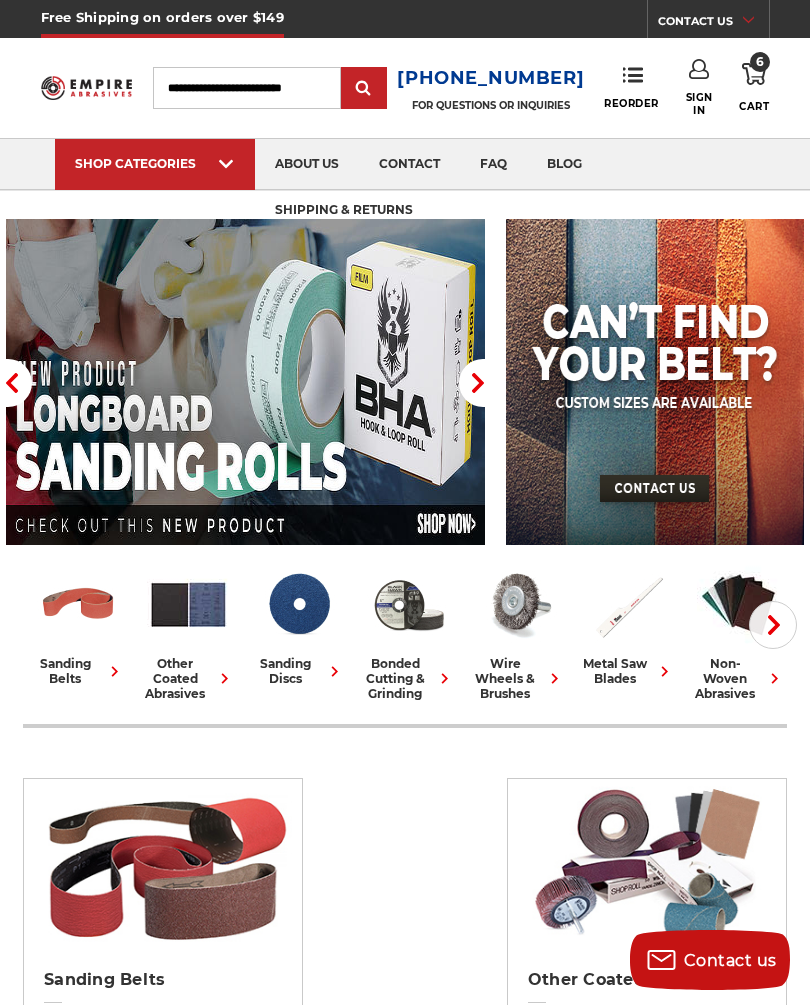 click on "contact" at bounding box center [409, 164] 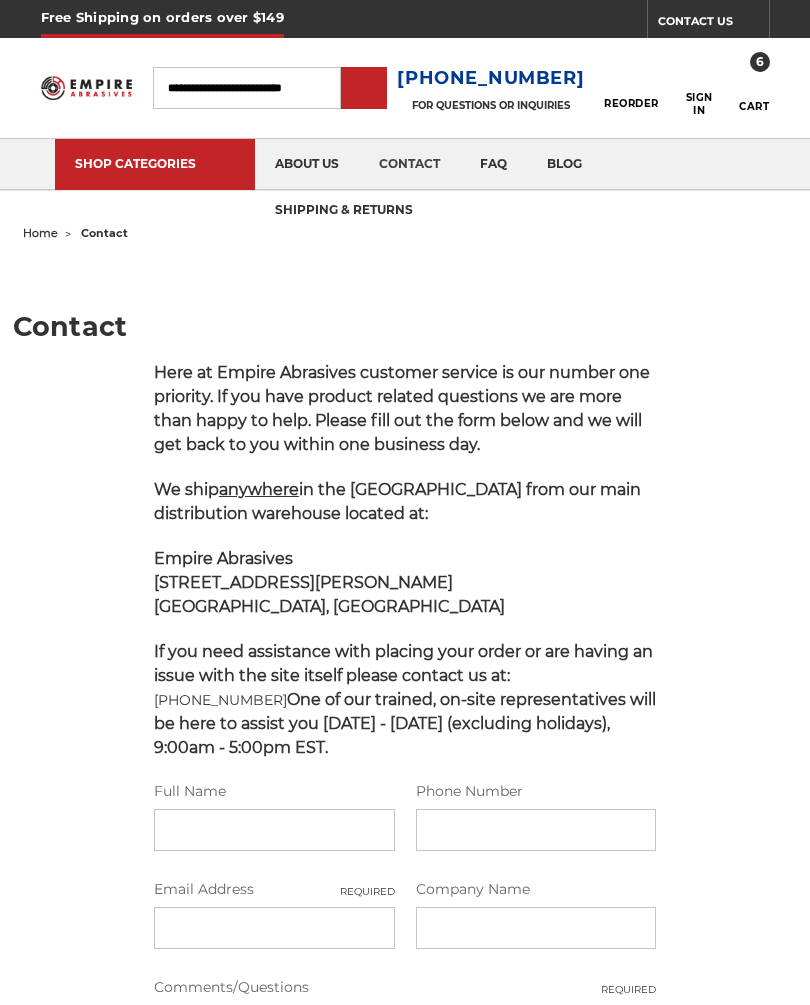 scroll, scrollTop: 0, scrollLeft: 0, axis: both 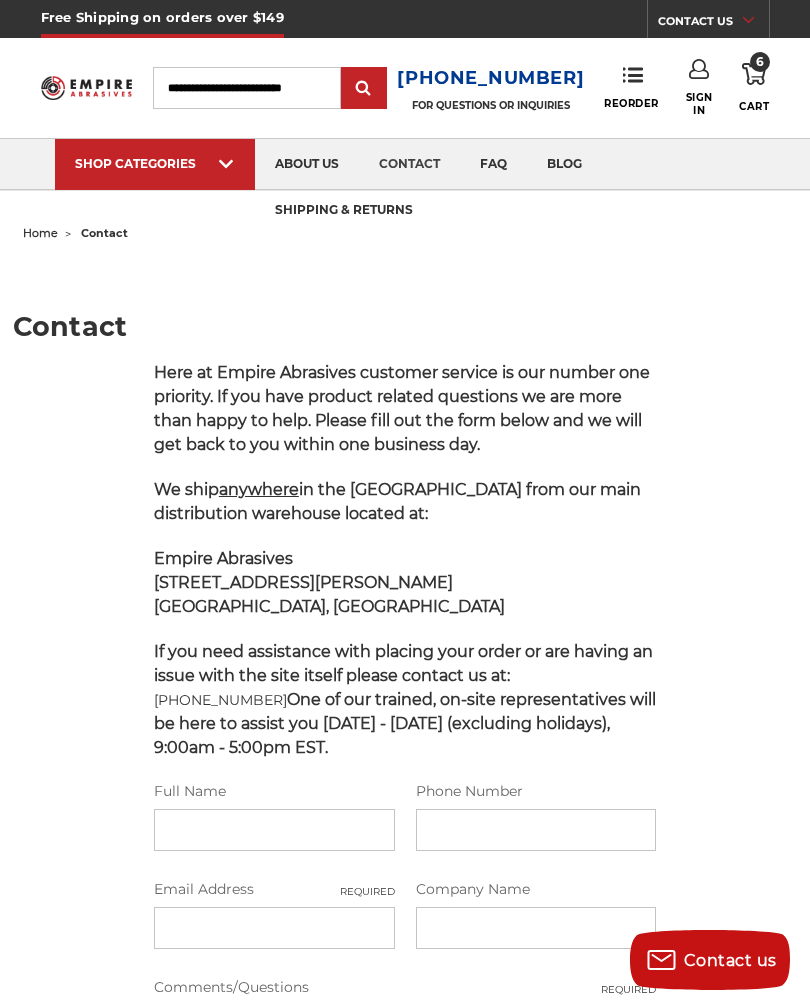 click on "Contact
Here at Empire Abrasives customer service is our number one priority. If you have product related questions we are more than happy to help. Please fill out the form below and we will get back to you within one business day.
We ship  anywhere  in the [GEOGRAPHIC_DATA] from our main distribution warehouse located at:
Empire Abrasives [STREET_ADDRESS][PERSON_NAME]
If you need assistance with placing your order or are having an issue with the site itself please contact us at:  [PHONE_NUMBER]  One of our trained, on-site representatives will be here to assist you [DATE] - [DATE] (excluding holidays), 9:00am - 5:00pm EST.
Full Name
Phone Number
Email Address
Required
Company Name" at bounding box center [405, 796] 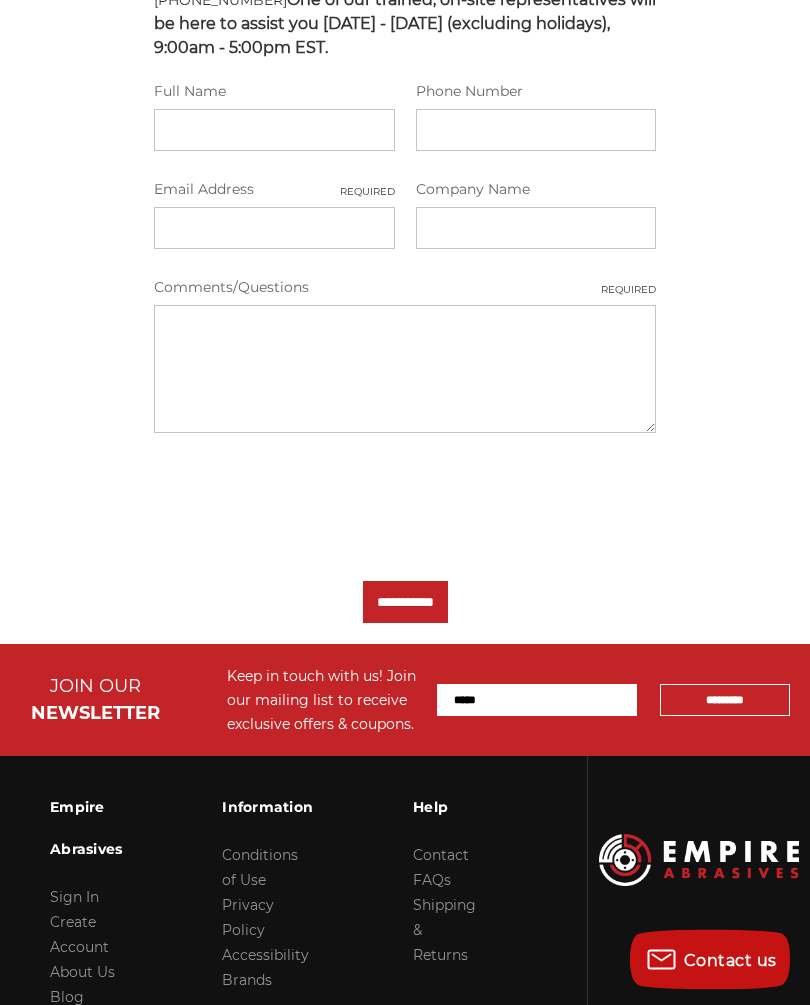 scroll, scrollTop: 0, scrollLeft: 0, axis: both 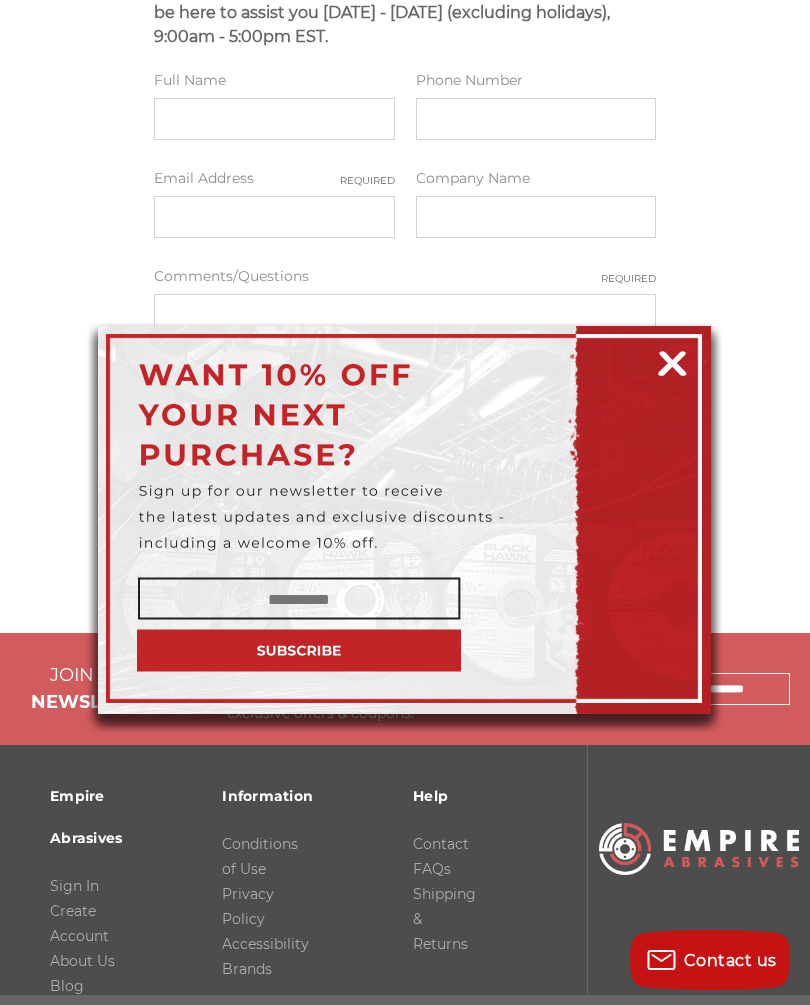 click at bounding box center (672, 360) 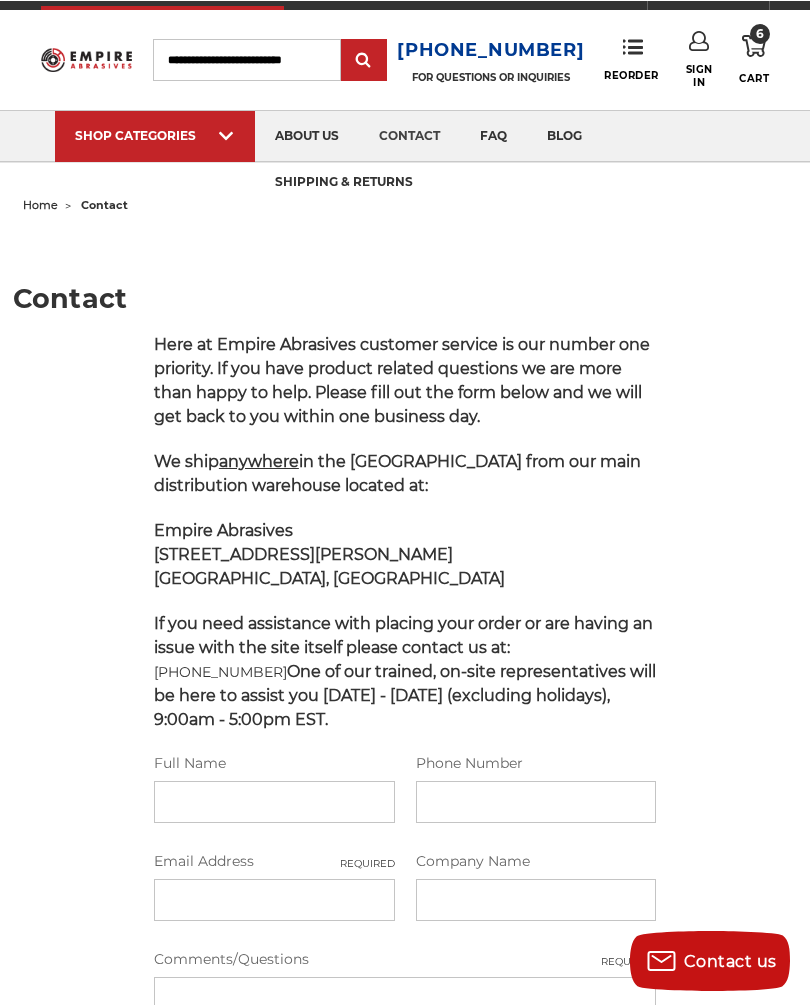 scroll, scrollTop: 0, scrollLeft: 0, axis: both 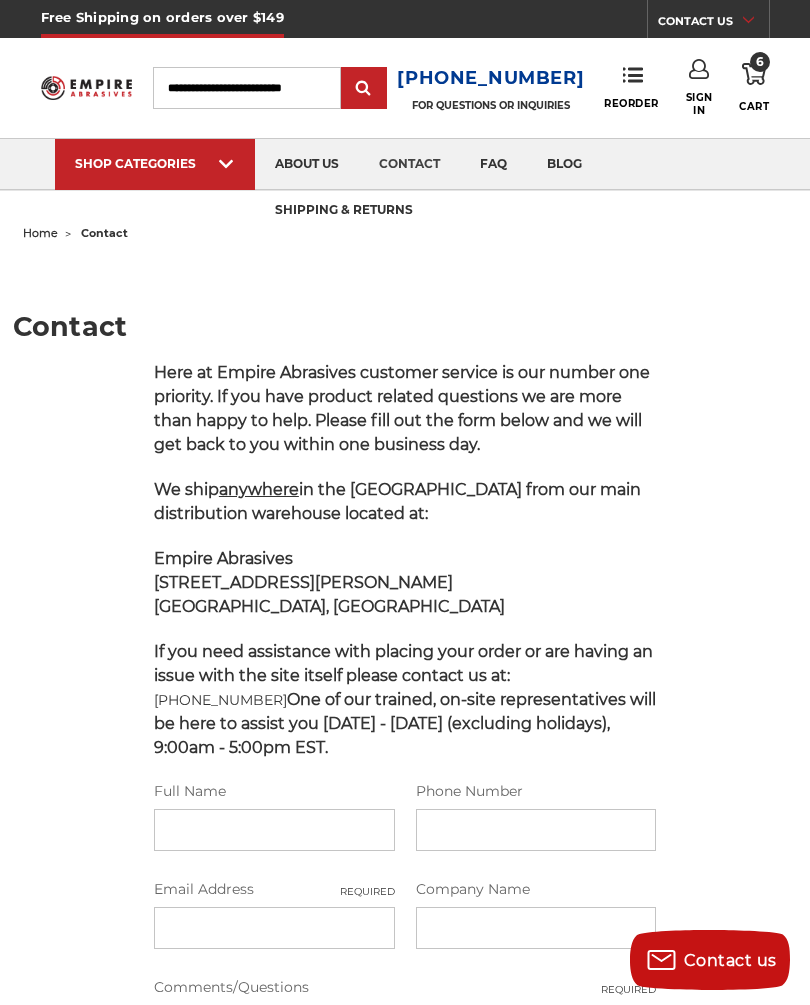 click at bounding box center (87, 88) 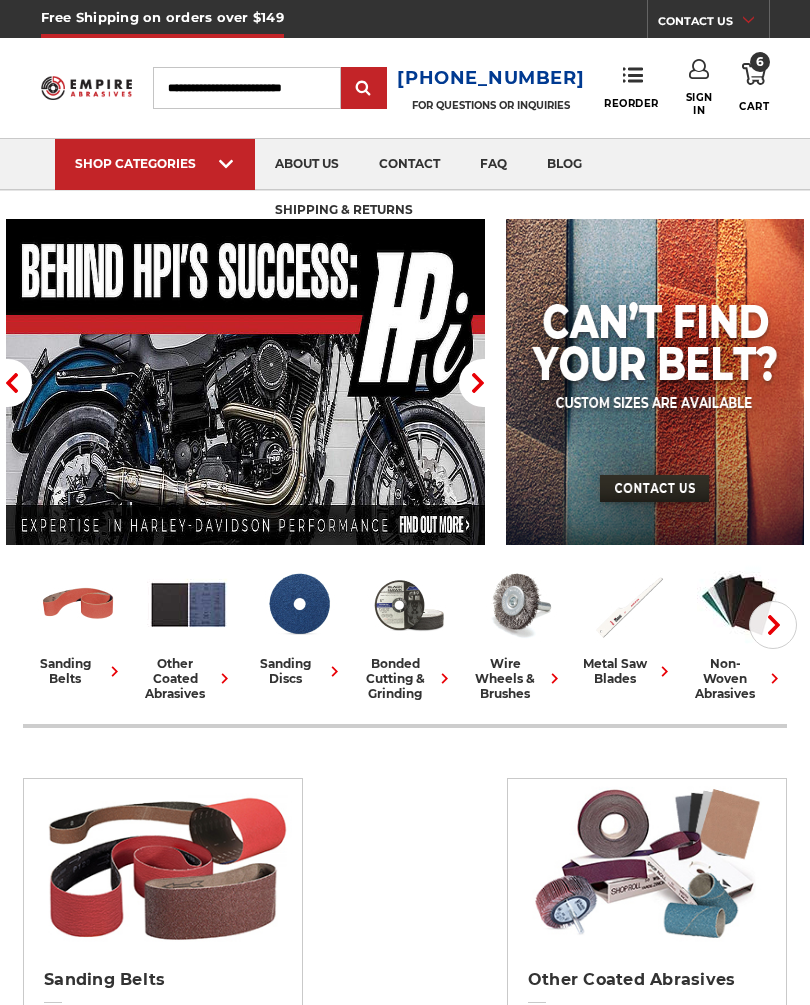 scroll, scrollTop: 0, scrollLeft: 0, axis: both 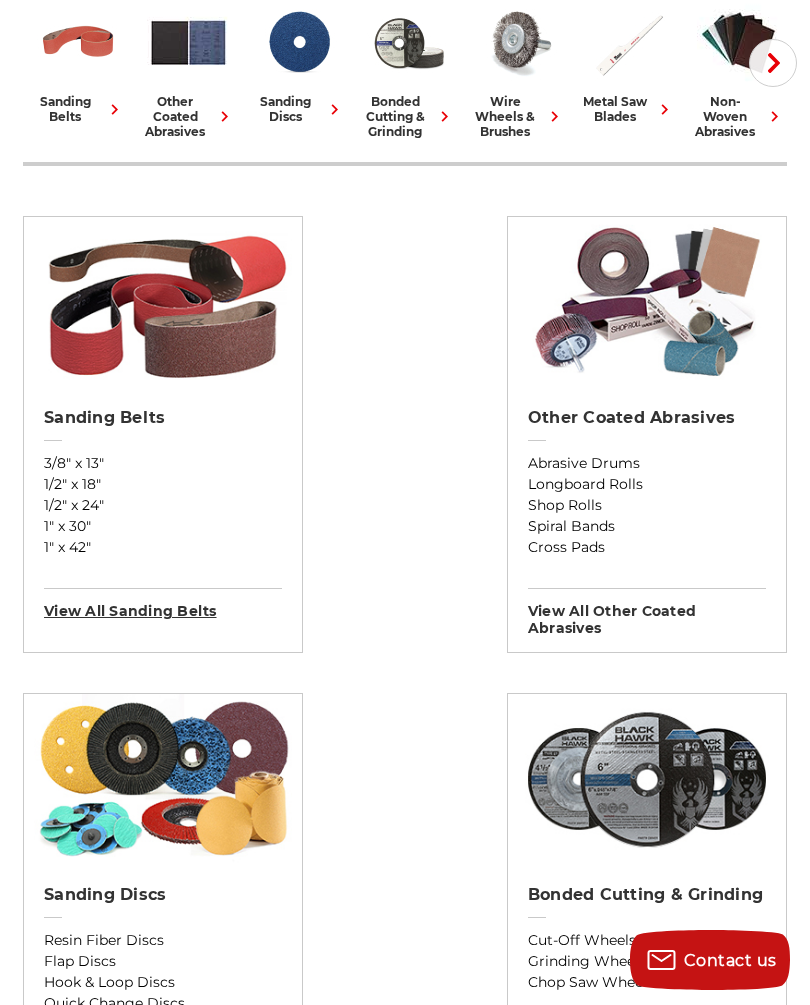 click on "View All sanding belts" at bounding box center (163, 604) 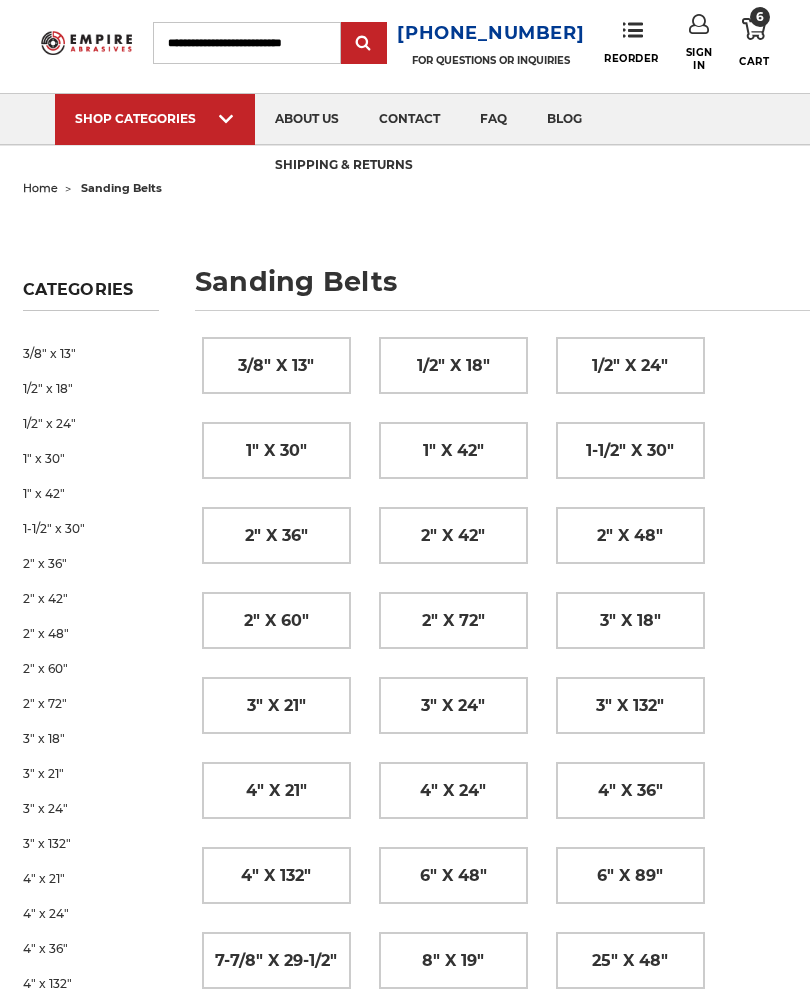 scroll, scrollTop: 638, scrollLeft: 0, axis: vertical 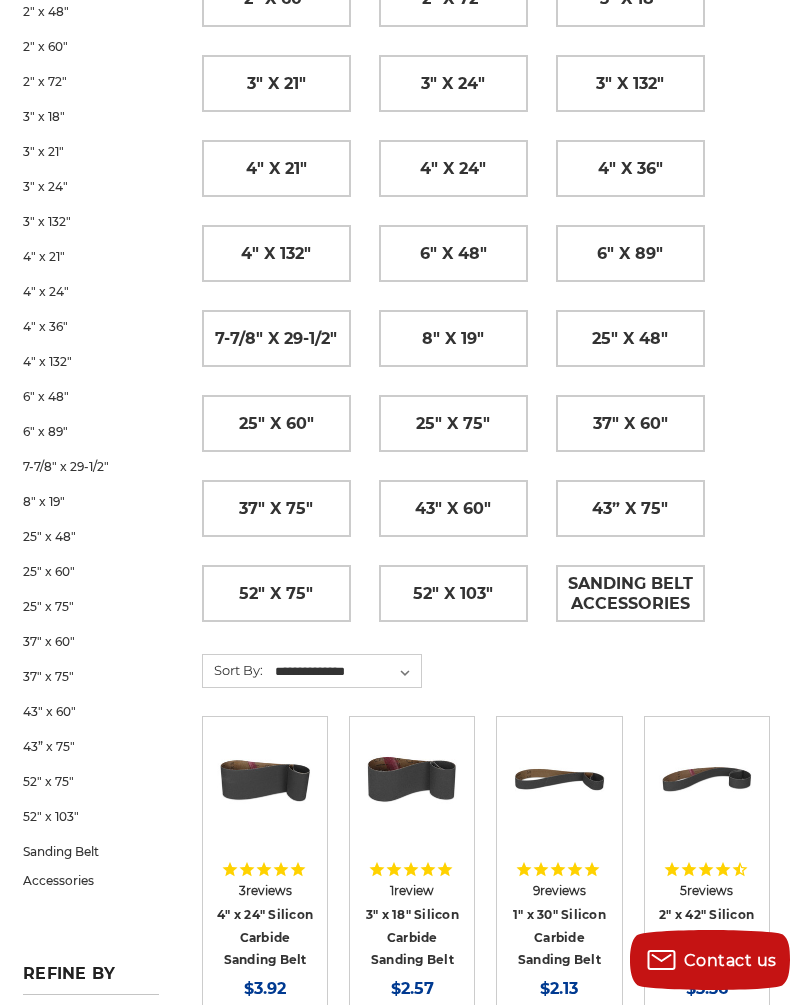 click on "8" x 19"" at bounding box center [453, 339] 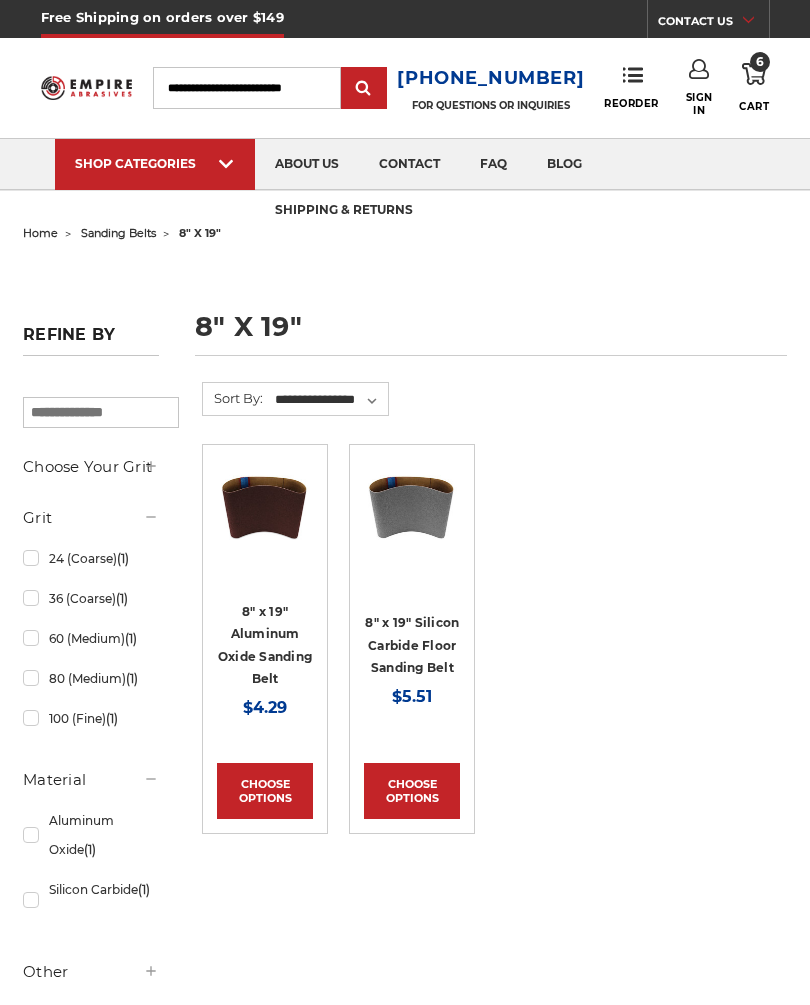 scroll, scrollTop: 0, scrollLeft: 0, axis: both 